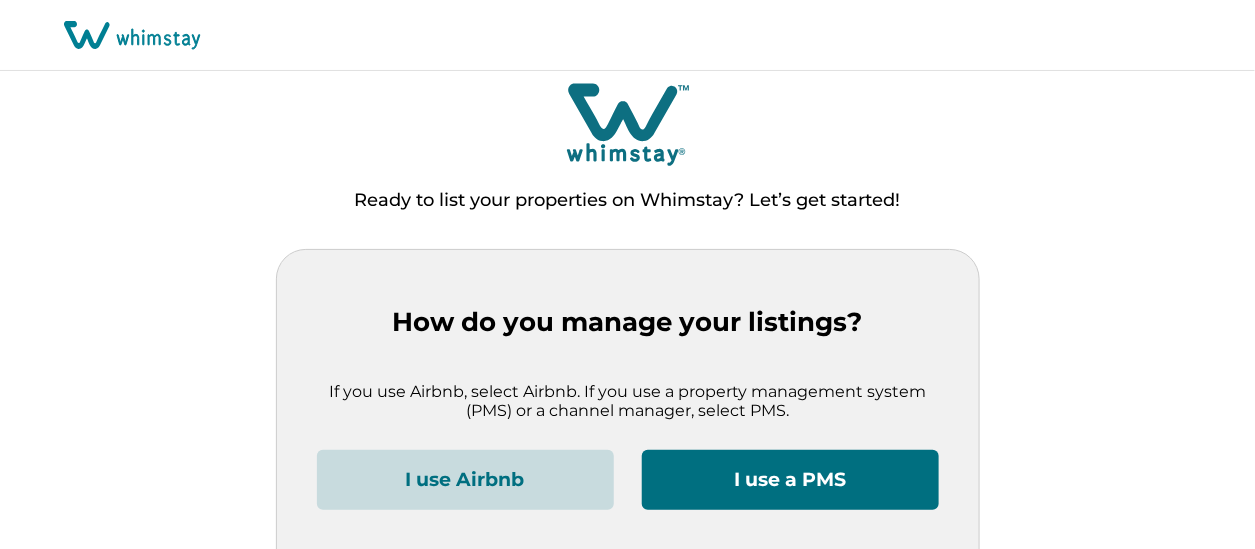 scroll, scrollTop: 0, scrollLeft: 0, axis: both 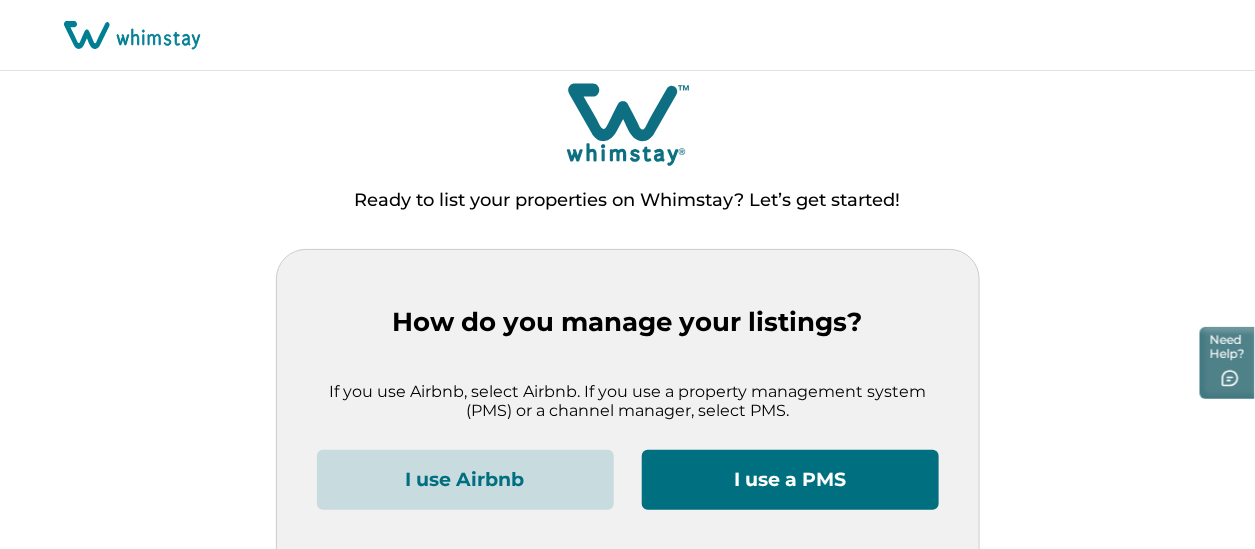 click on "I use a PMS" at bounding box center (790, 480) 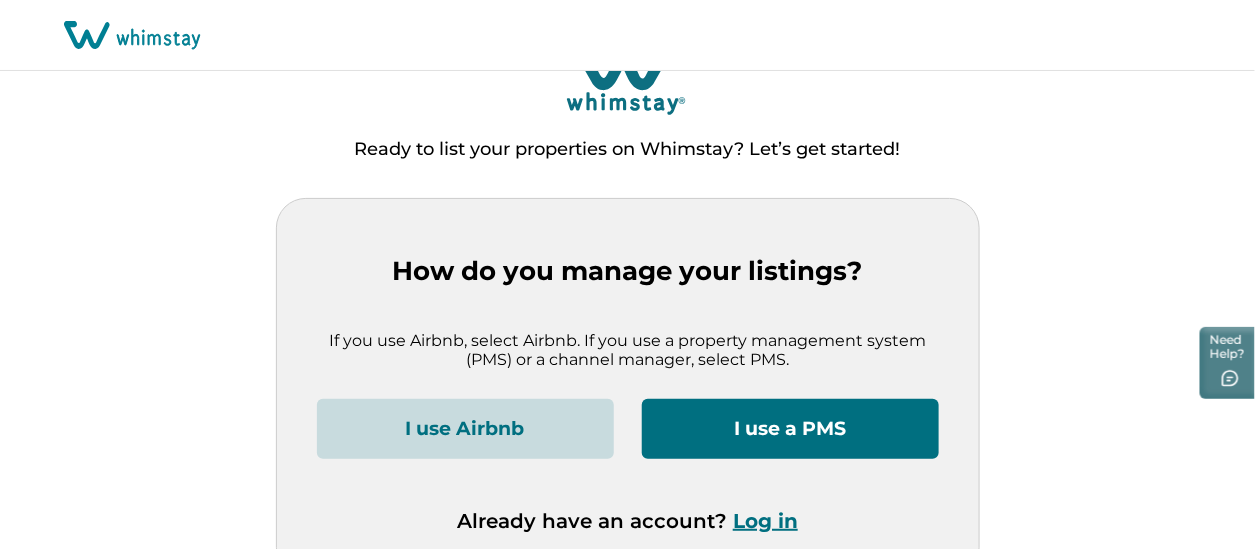scroll, scrollTop: 79, scrollLeft: 0, axis: vertical 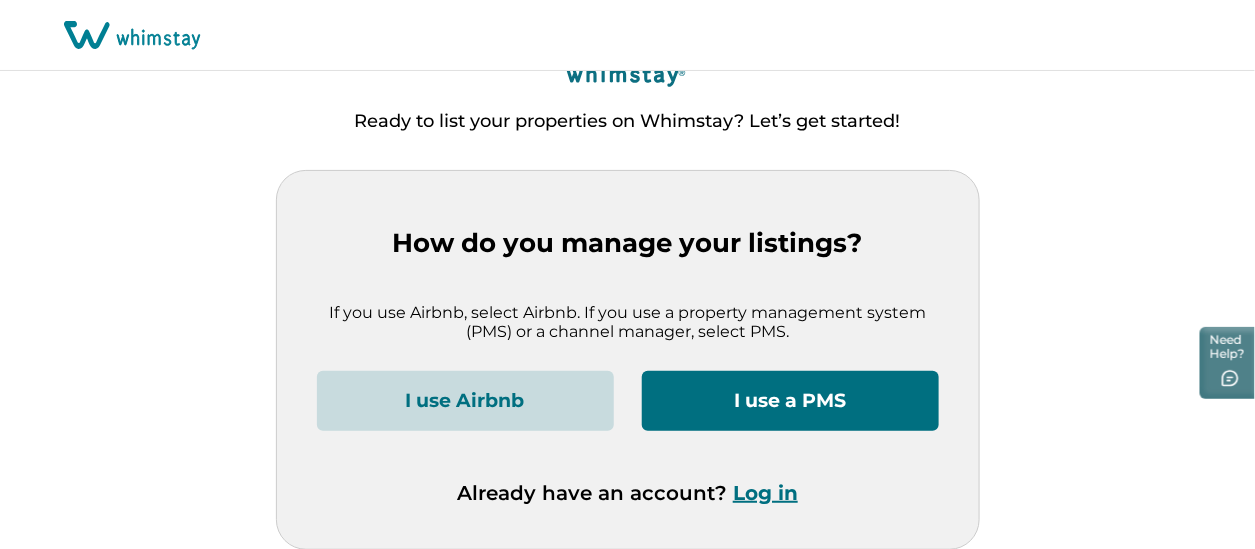click on "I use a PMS" at bounding box center [790, 401] 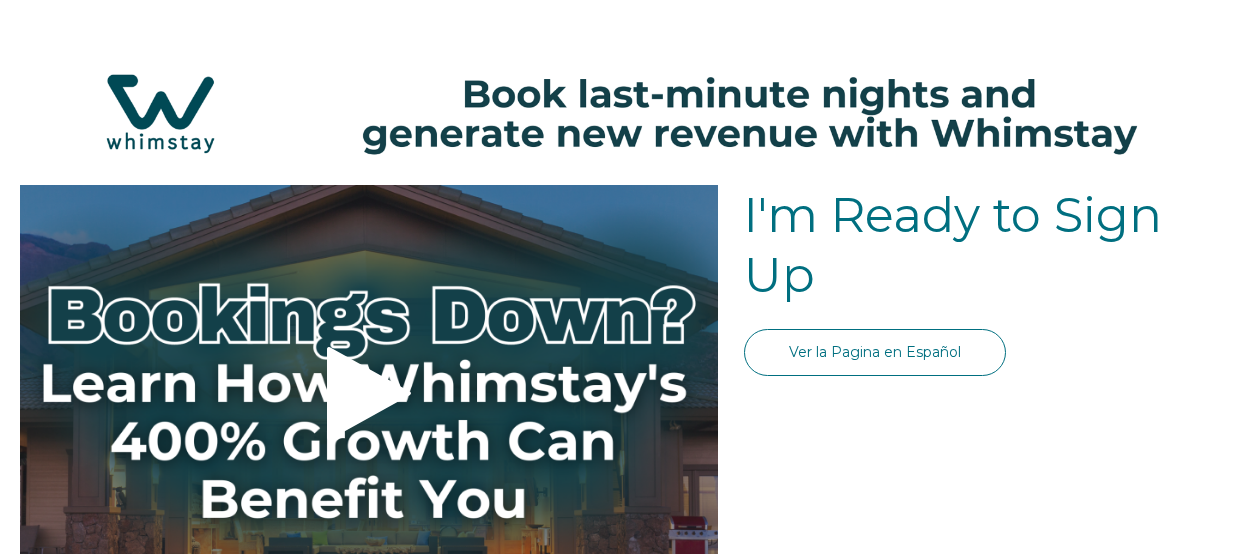 scroll, scrollTop: 0, scrollLeft: 0, axis: both 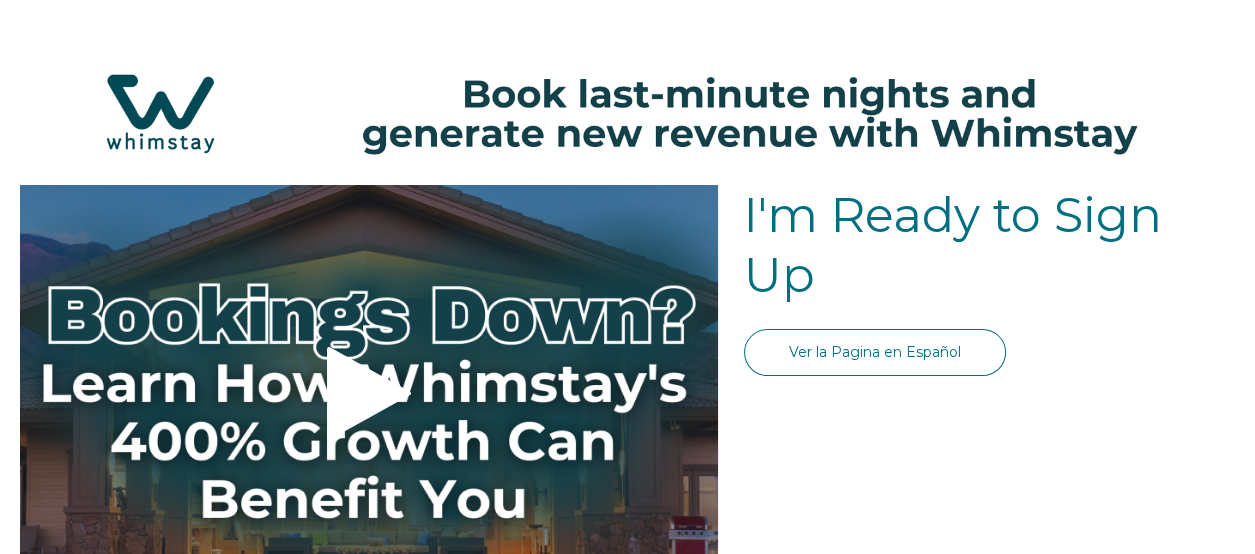 select on "CA" 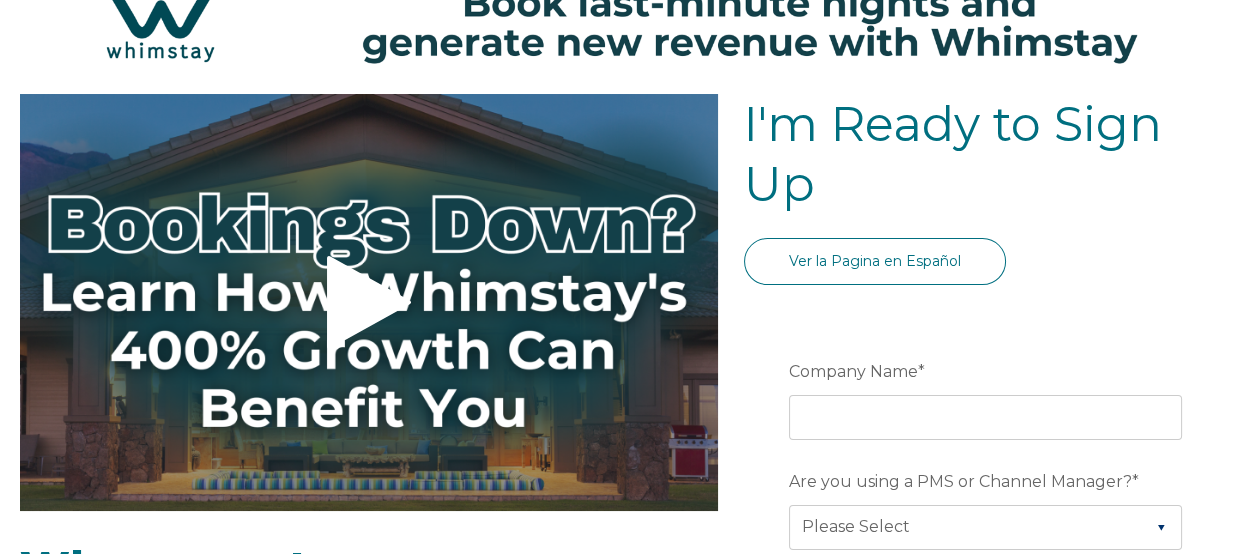 scroll, scrollTop: 0, scrollLeft: 0, axis: both 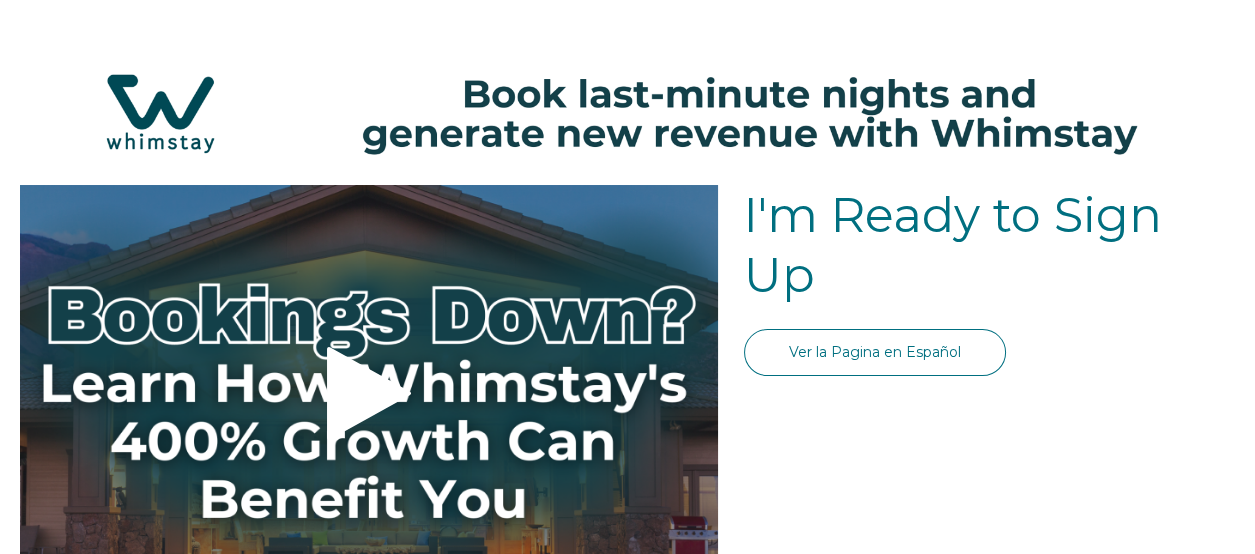 select on "CA" 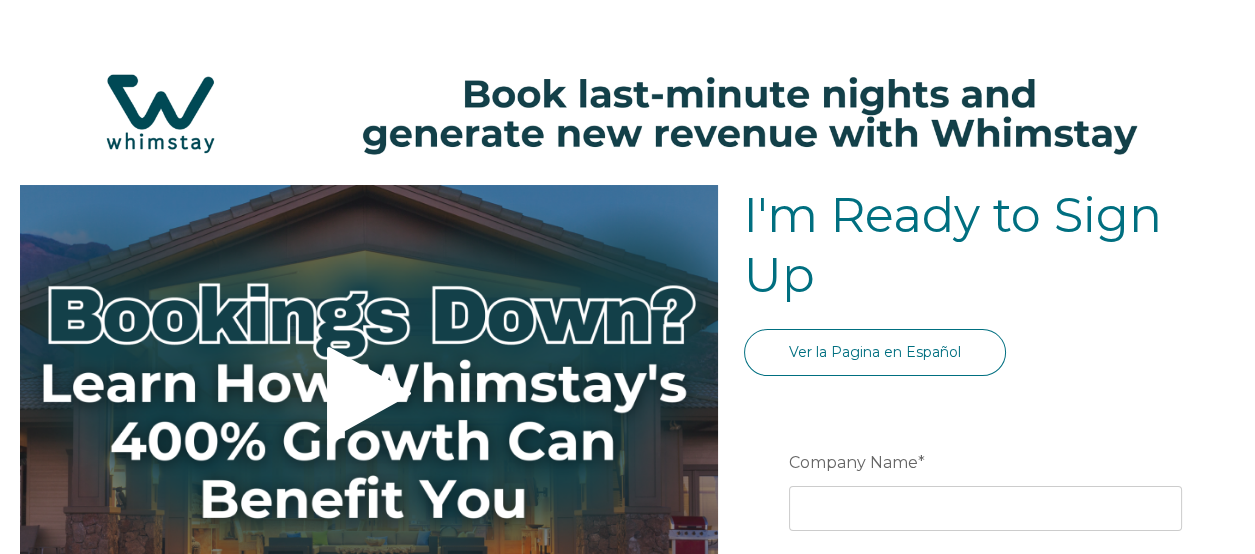 scroll, scrollTop: 200, scrollLeft: 0, axis: vertical 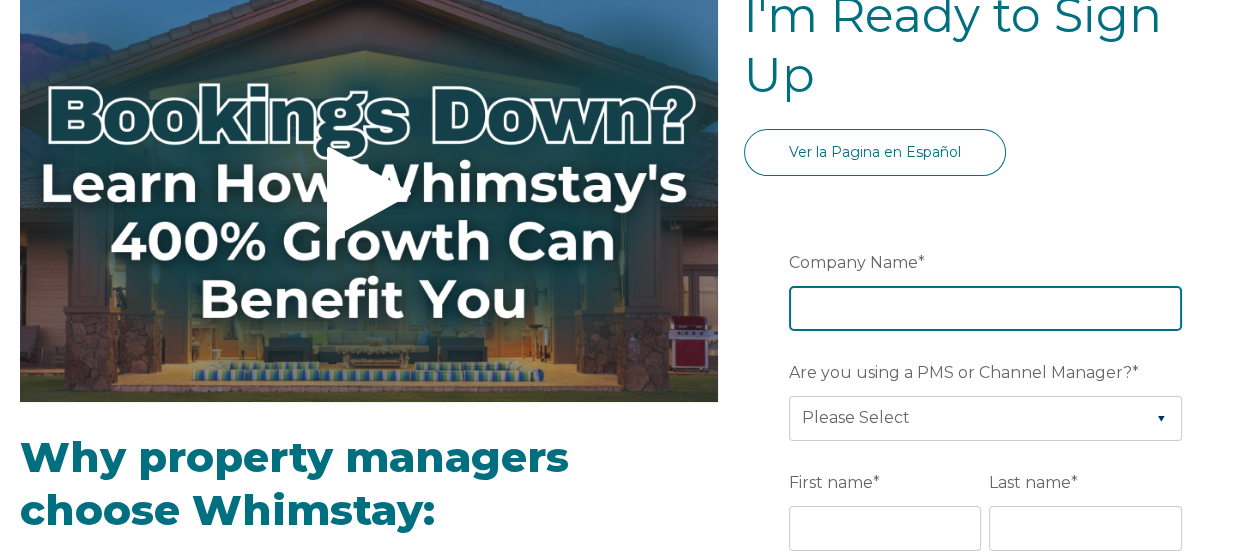 click on "Company Name *" at bounding box center (985, 308) 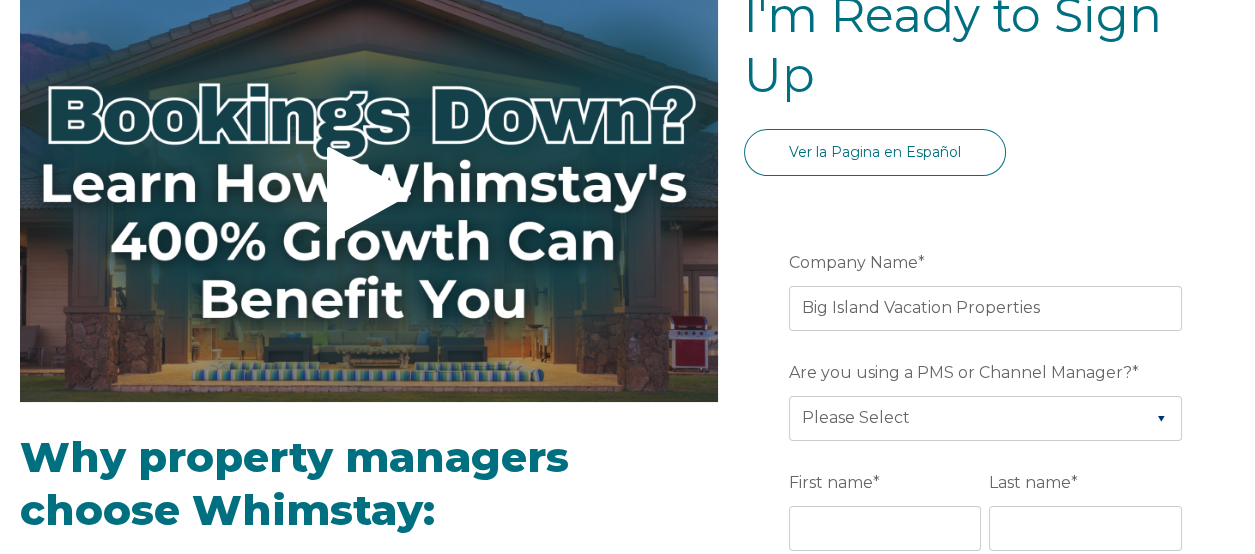 type on "Waikoloa" 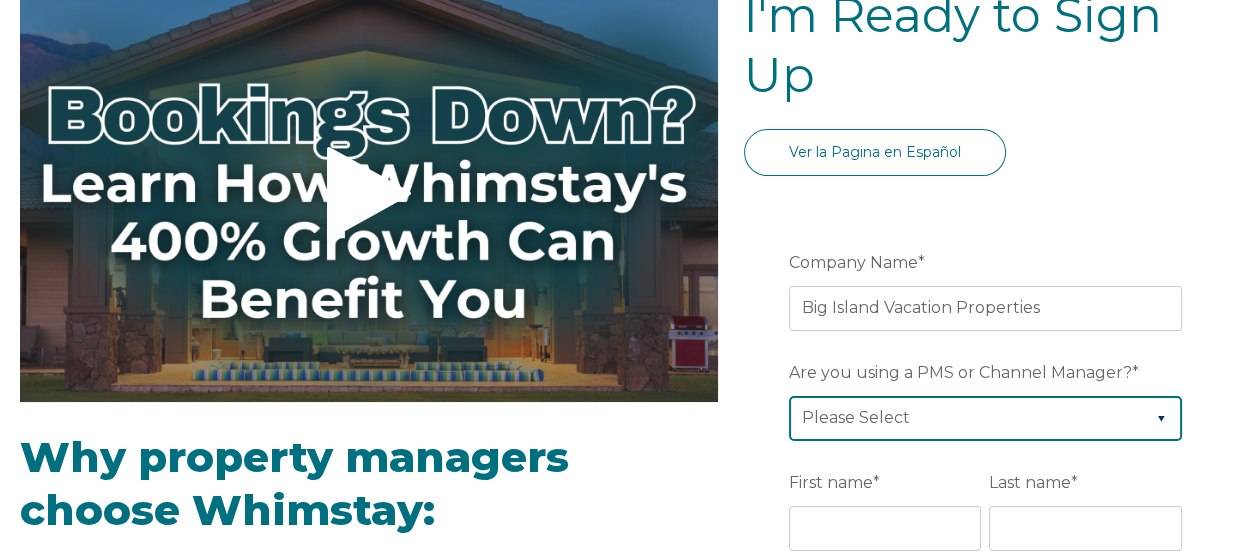 click on "Please Select Airbnb Barefoot BookingPal Boost Brightside CiiRUS Escapia Guesty Hostaway Hostfully Hostify Lodgify NextPax/NxtBeds OwnerRez PMS or CM Not Listed Rentals United/Quick Connect Streamline Track" at bounding box center (985, 418) 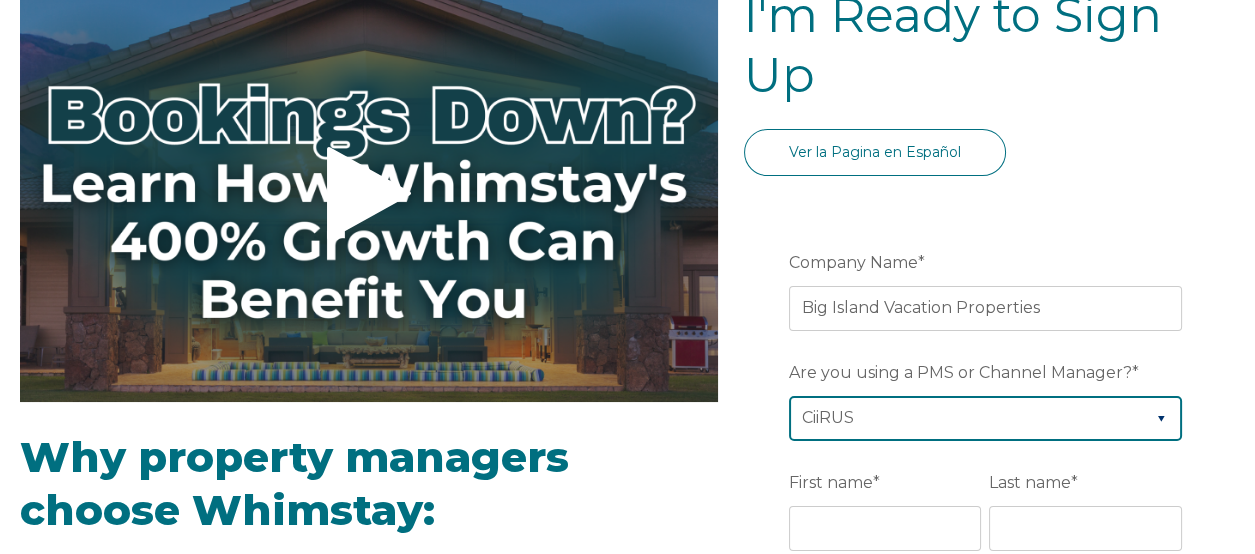 click on "Please Select Airbnb Barefoot BookingPal Boost Brightside CiiRUS Escapia Guesty Hostaway Hostfully Hostify Lodgify NextPax/NxtBeds OwnerRez PMS or CM Not Listed Rentals United/Quick Connect Streamline Track" at bounding box center [985, 418] 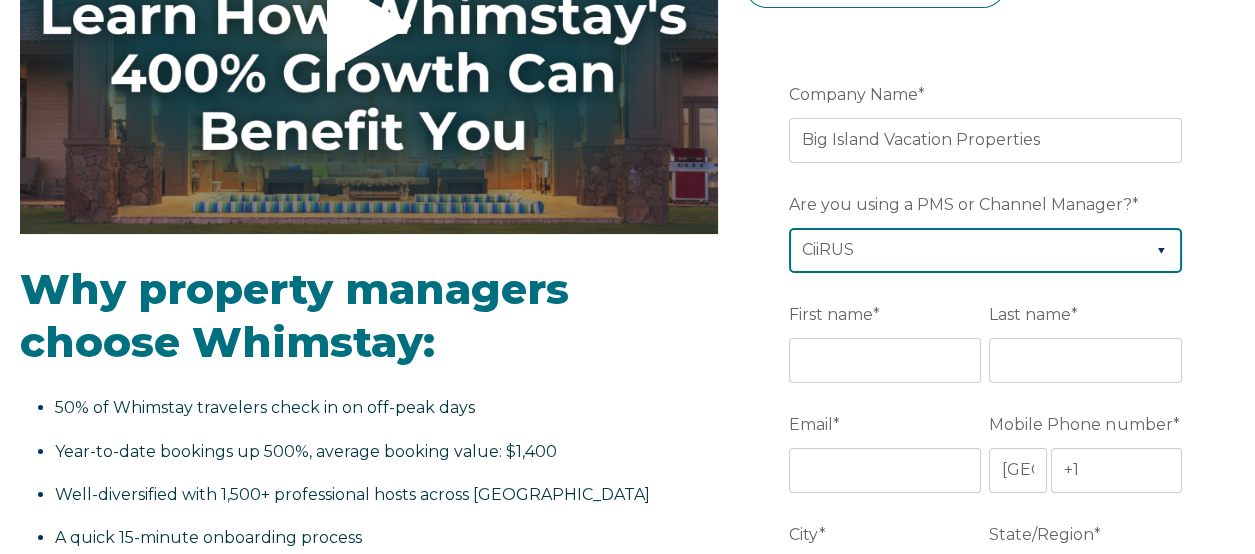 scroll, scrollTop: 400, scrollLeft: 0, axis: vertical 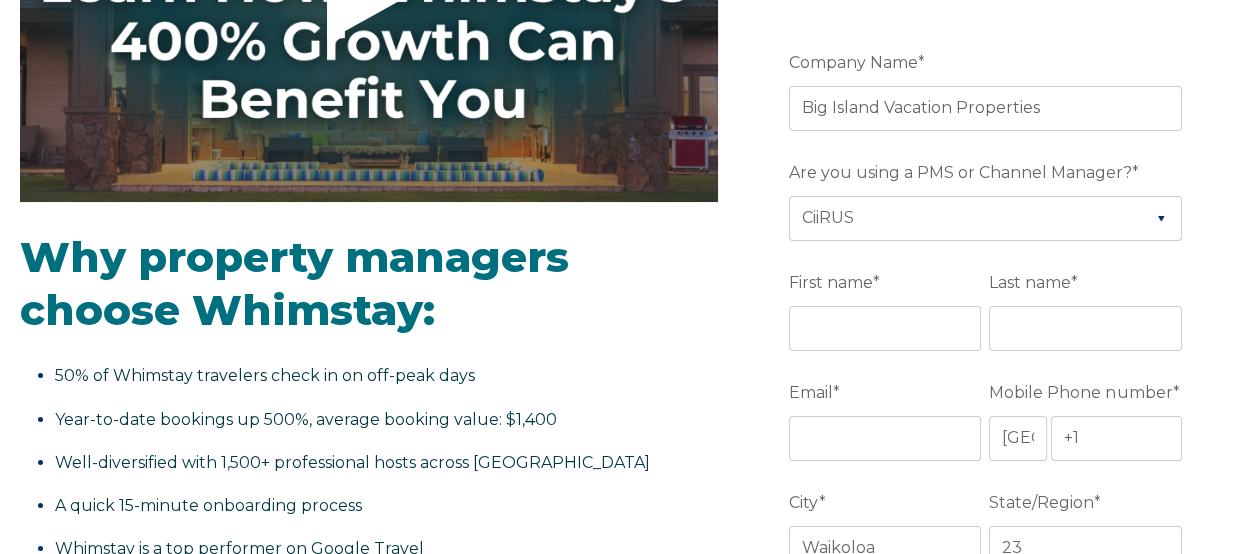click on "First name" at bounding box center [831, 282] 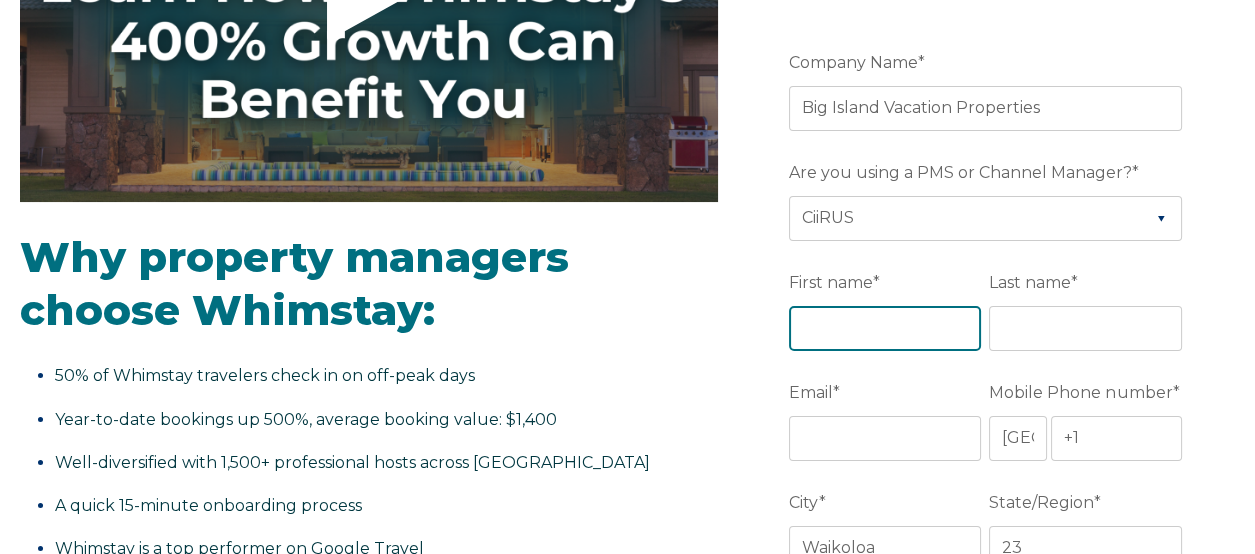 click on "First name *" at bounding box center [885, 328] 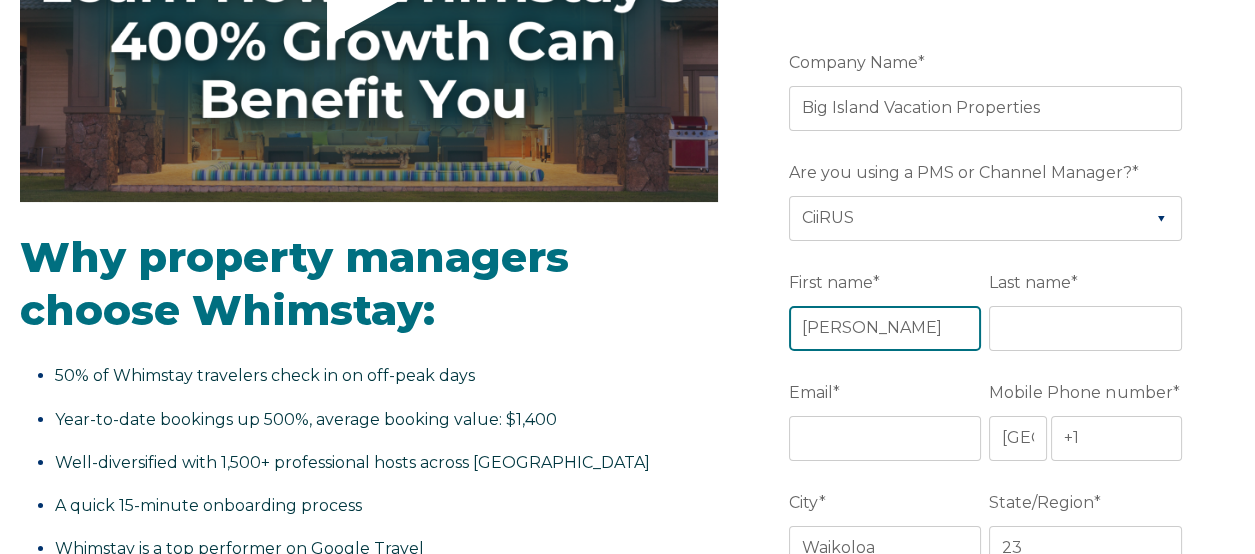 type on "Holly" 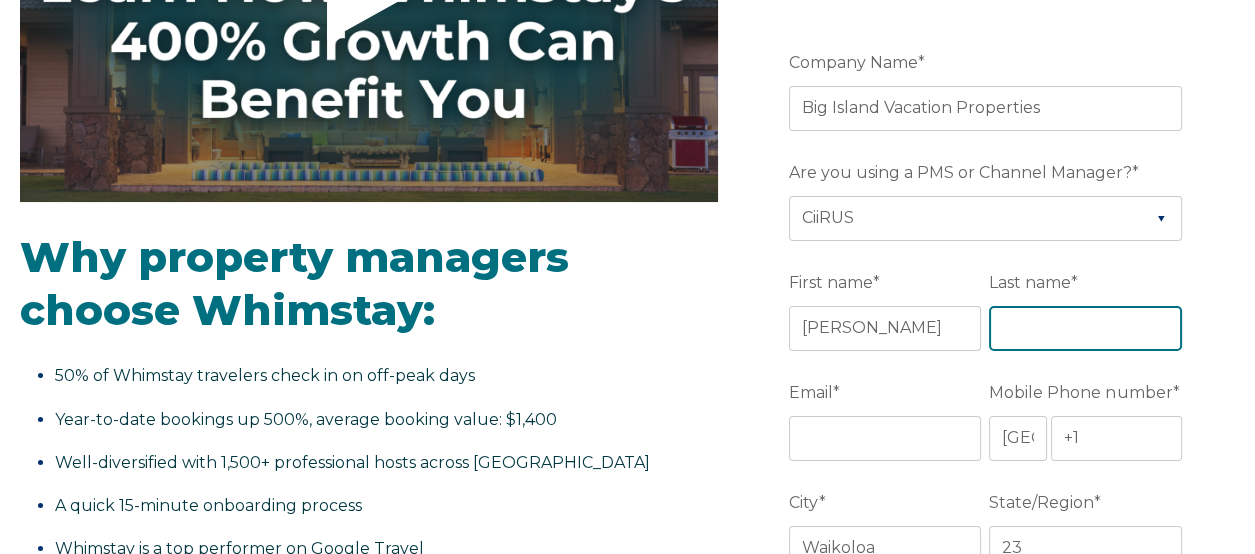 type on "o" 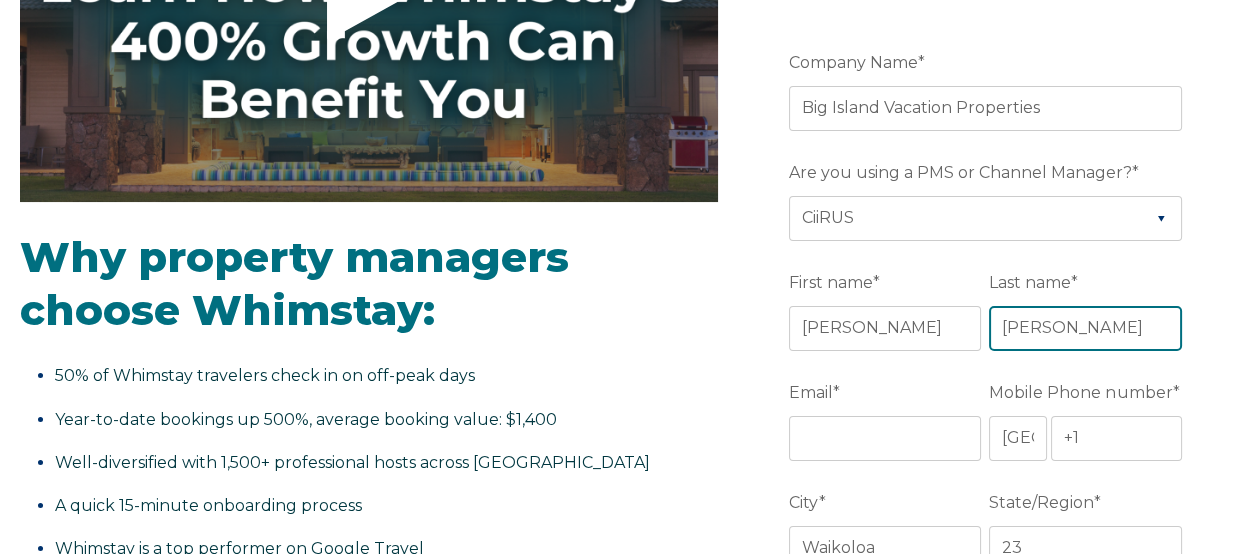 type on "Collins" 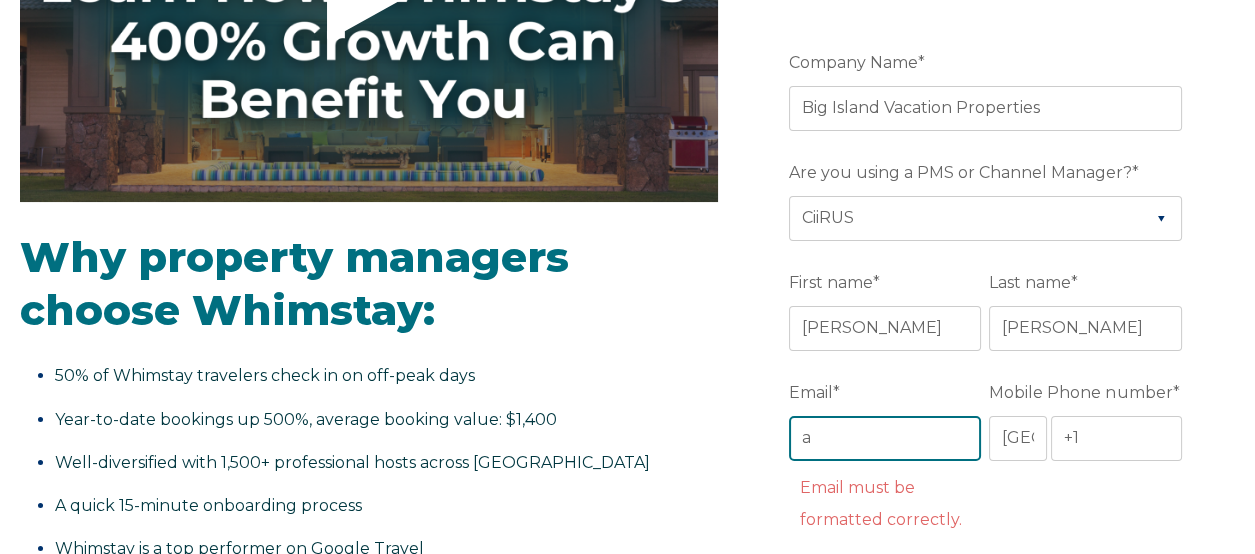 type on "accounting@bigislandvp.com" 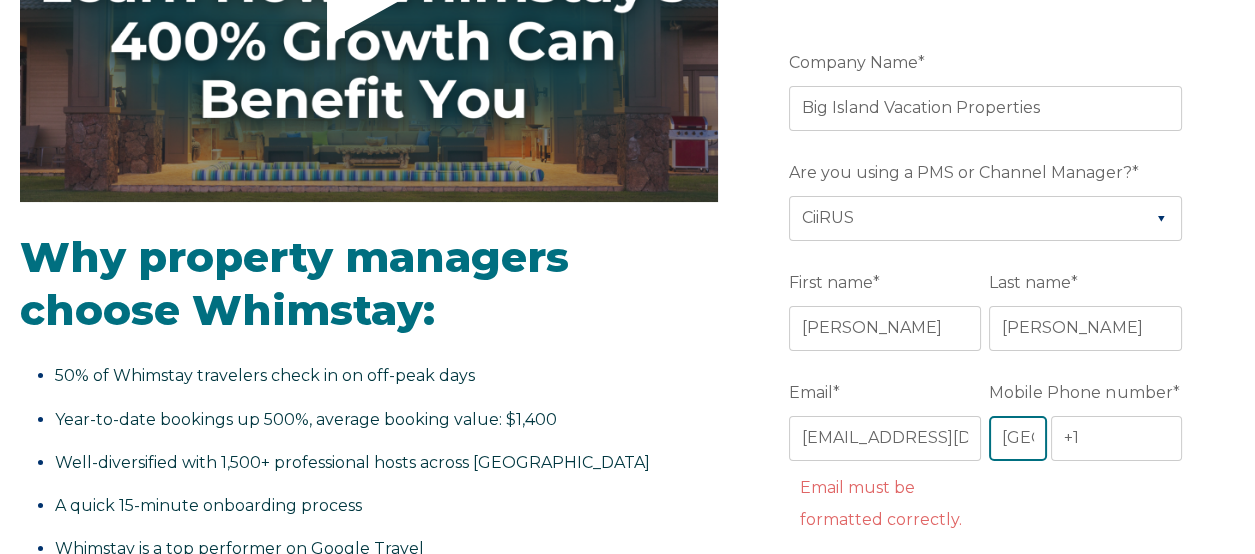 select on "US" 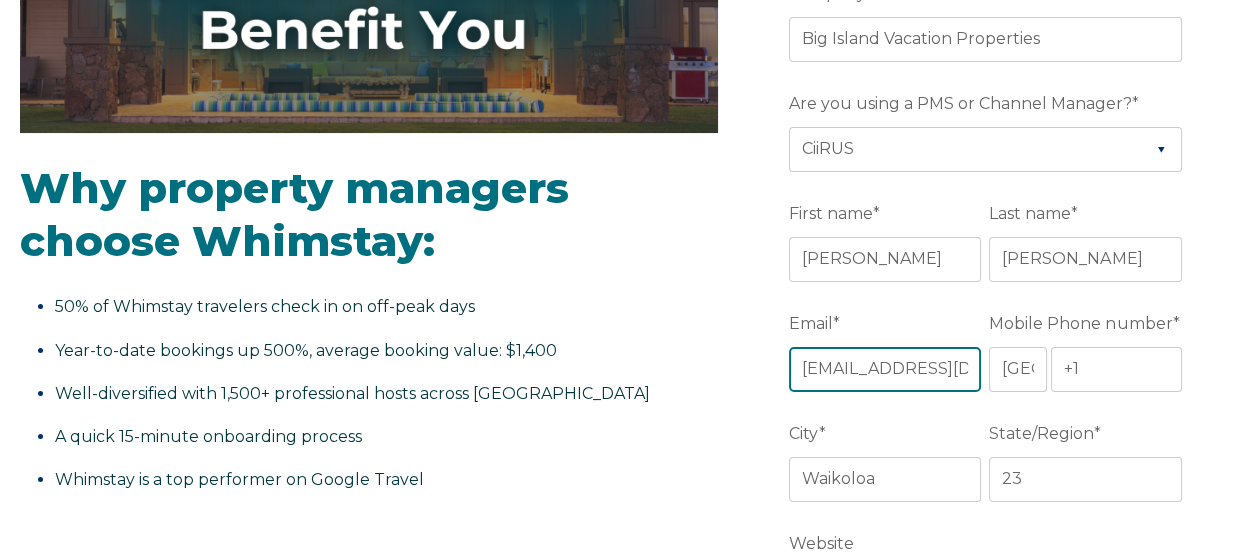 scroll, scrollTop: 499, scrollLeft: 0, axis: vertical 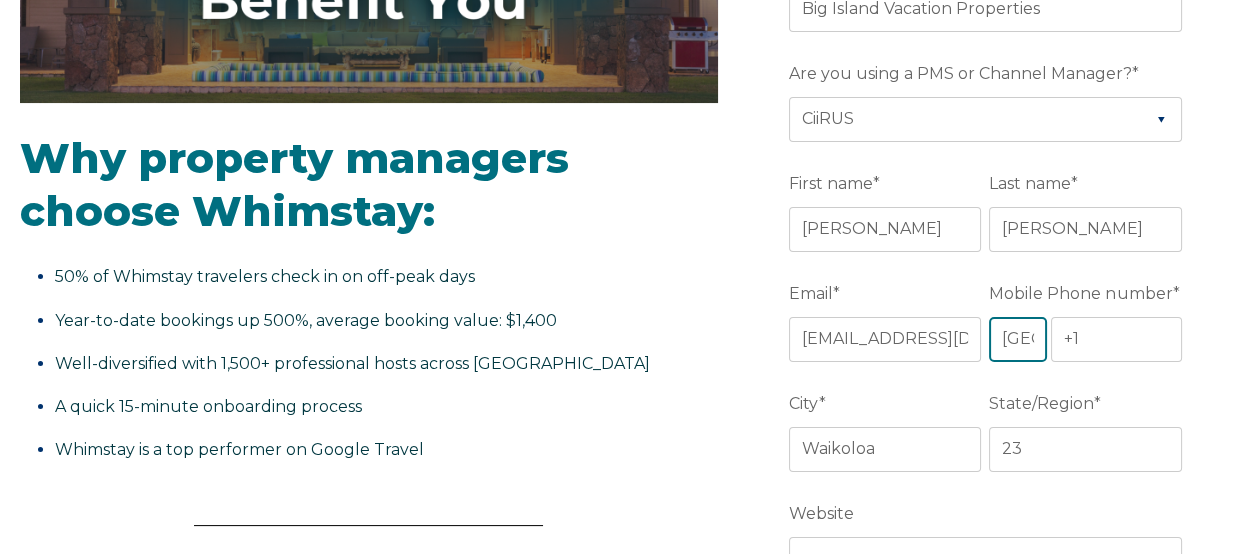 click on "* Afghanistan (‫افغانستان‬‎) Albania (Shqipëri) Algeria (‫الجزائر‬‎) American Samoa Andorra Angola Anguilla Antigua and Barbuda Argentina Armenia (Հայաստան) Aruba Australia Austria (Österreich) Azerbaijan (Azərbaycan) Bahamas Bahrain (‫البحرين‬‎) Bangladesh (বাংলাদেশ) Barbados Belarus (Беларусь) Belgium (België) Belize Benin (Bénin) Bermuda Bhutan (འབྲུག) Bolivia Bosnia and Herzegovina (Босна и Херцеговина) Botswana Brazil (Brasil) British Indian Ocean Territory British Virgin Islands Brunei Bulgaria (България) Burkina Faso Burundi (Uburundi) Cambodia (កម្ពុជា) Cameroon (Cameroun) Canada Cape Verde (Kabu Verdi) Caribbean Netherlands Cayman Islands Central African Republic (République centrafricaine) Chad (Tchad) Chile China (中国) Colombia Comoros (‫جزر القمر‬‎) Congo (DRC) (Jamhuri ya Kidemokrasia ya Kongo) Congo (Republic) (Congo-Brazzaville) Cook Islands Costa Rica" at bounding box center (1018, 339) 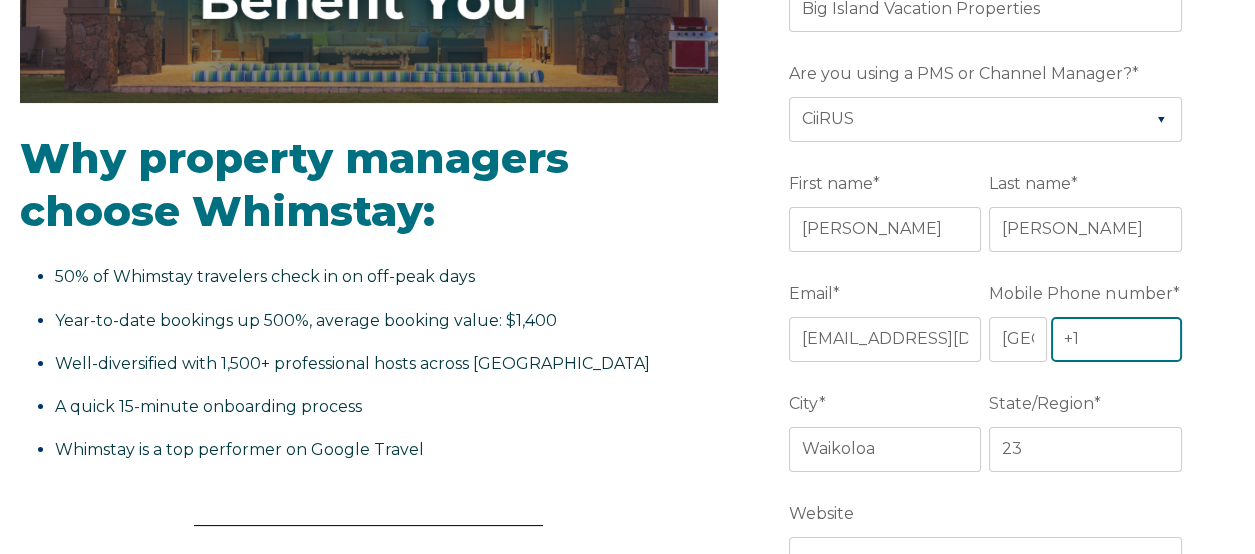 click on "+1" at bounding box center (1116, 339) 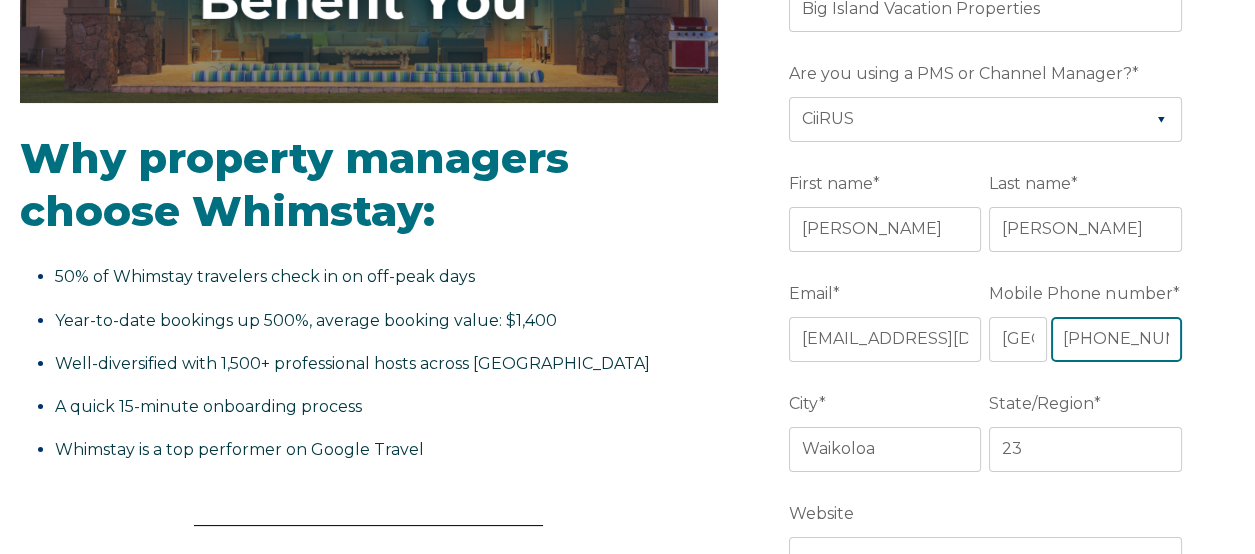 scroll, scrollTop: 0, scrollLeft: 11, axis: horizontal 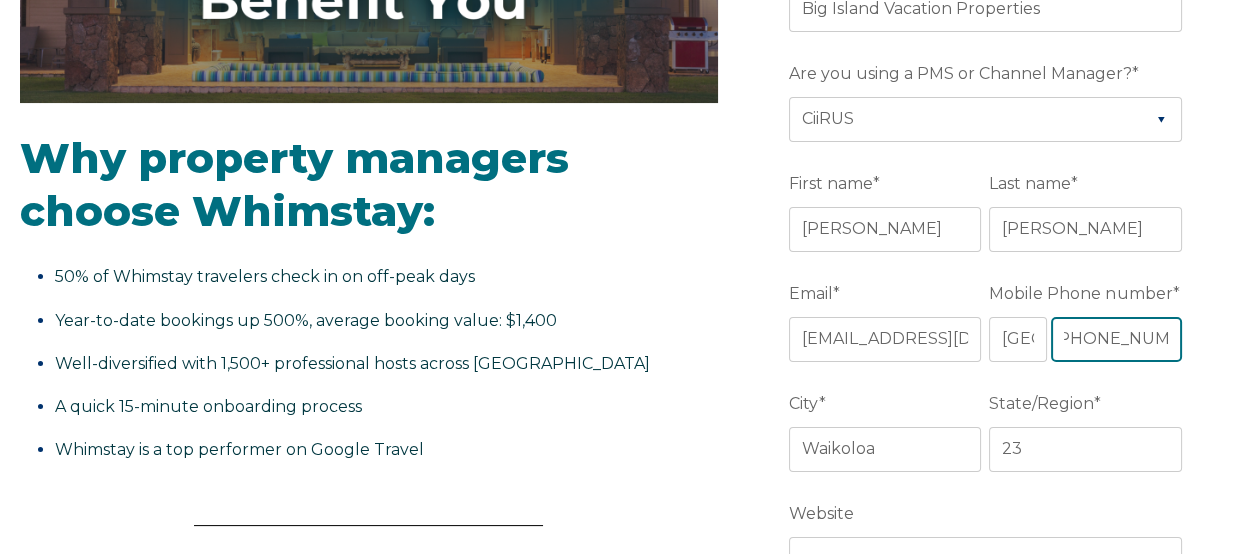 type on "+1 8087073038" 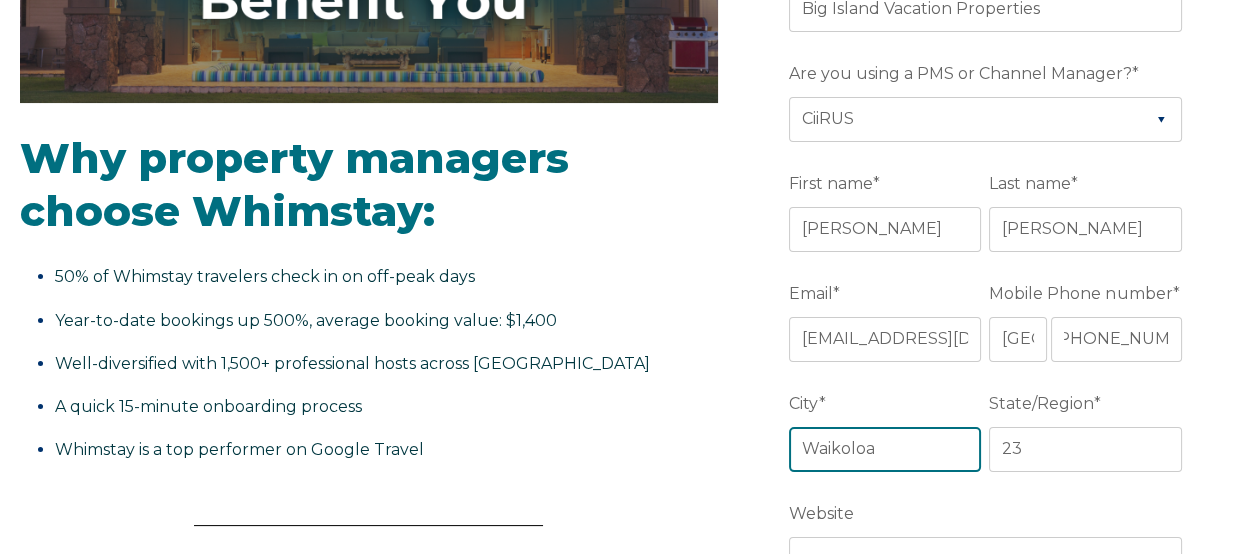 scroll, scrollTop: 0, scrollLeft: 0, axis: both 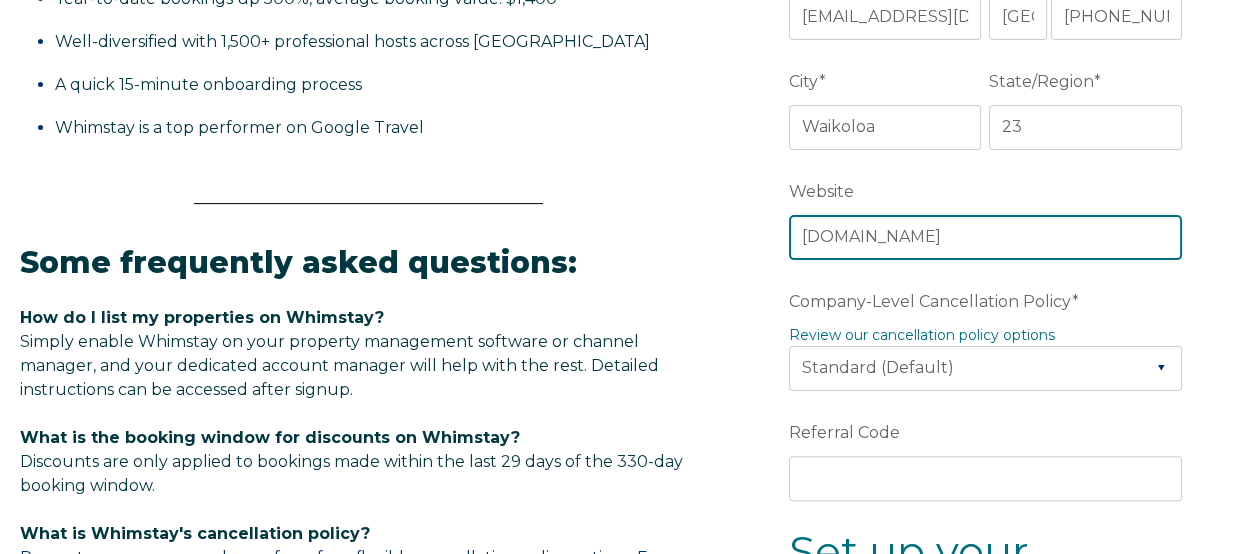 type on "www.bigislandvacationproperties.com" 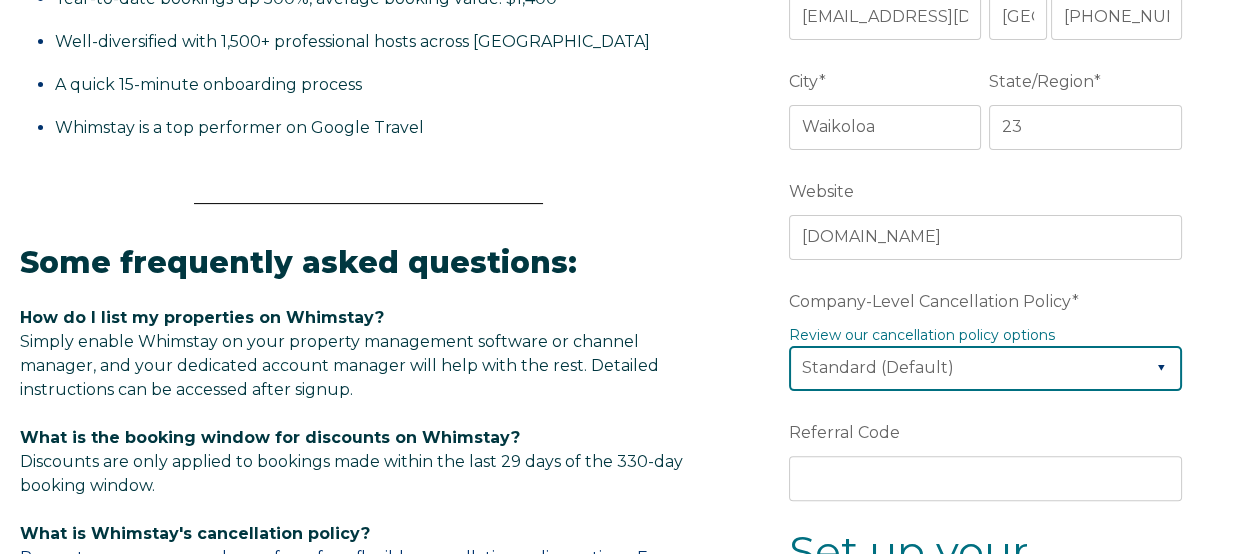 click on "Please Select Partial Standard (Default) Moderate Strict" at bounding box center [985, 368] 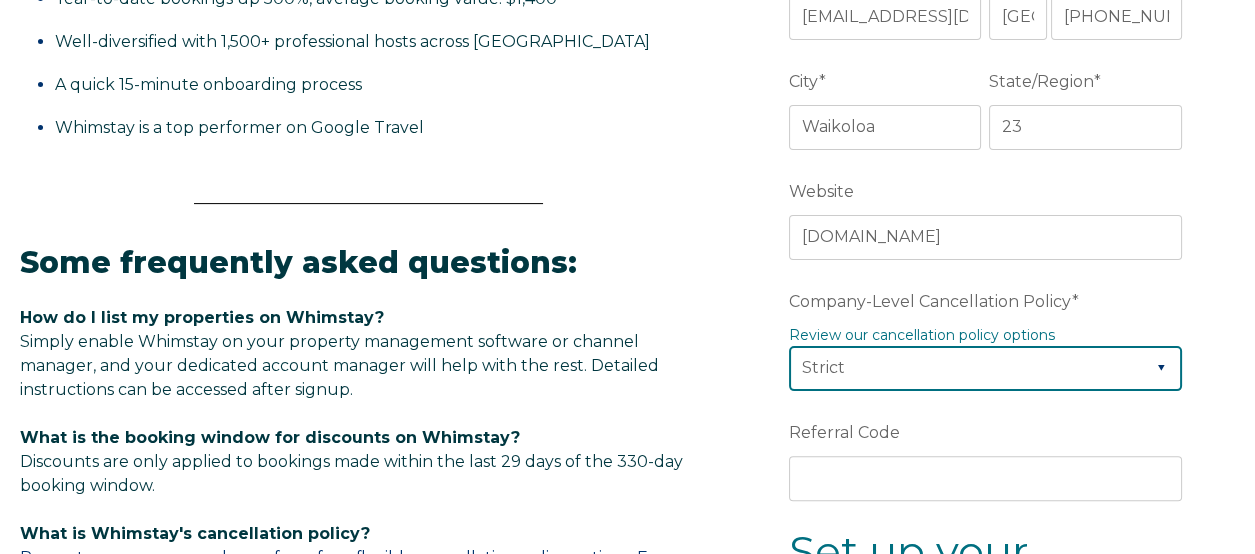 click on "Please Select Partial Standard (Default) Moderate Strict" at bounding box center [985, 368] 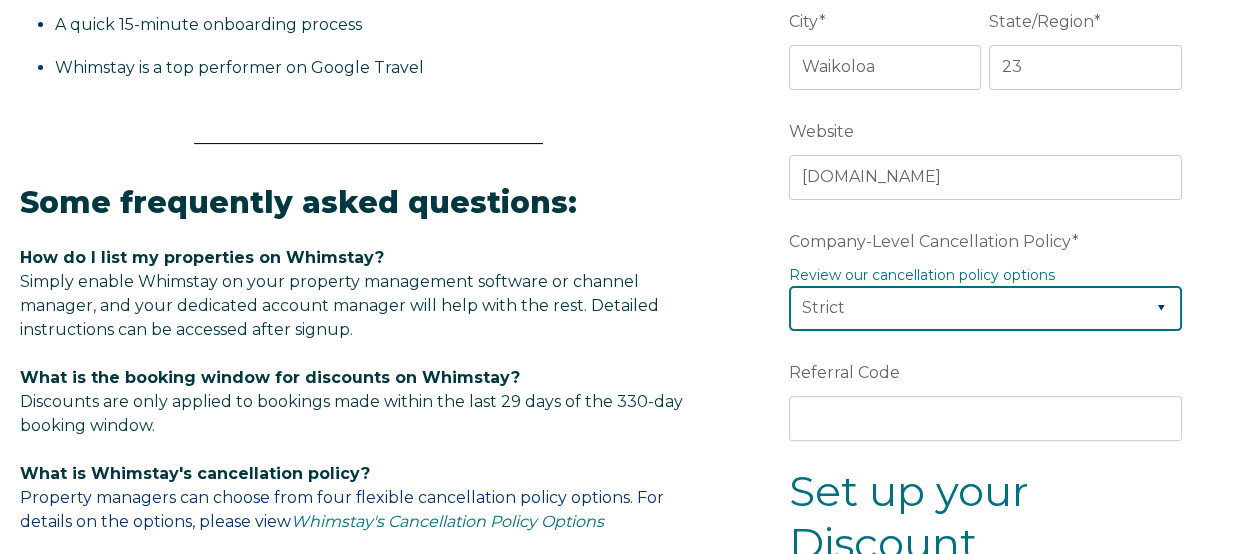 scroll, scrollTop: 921, scrollLeft: 0, axis: vertical 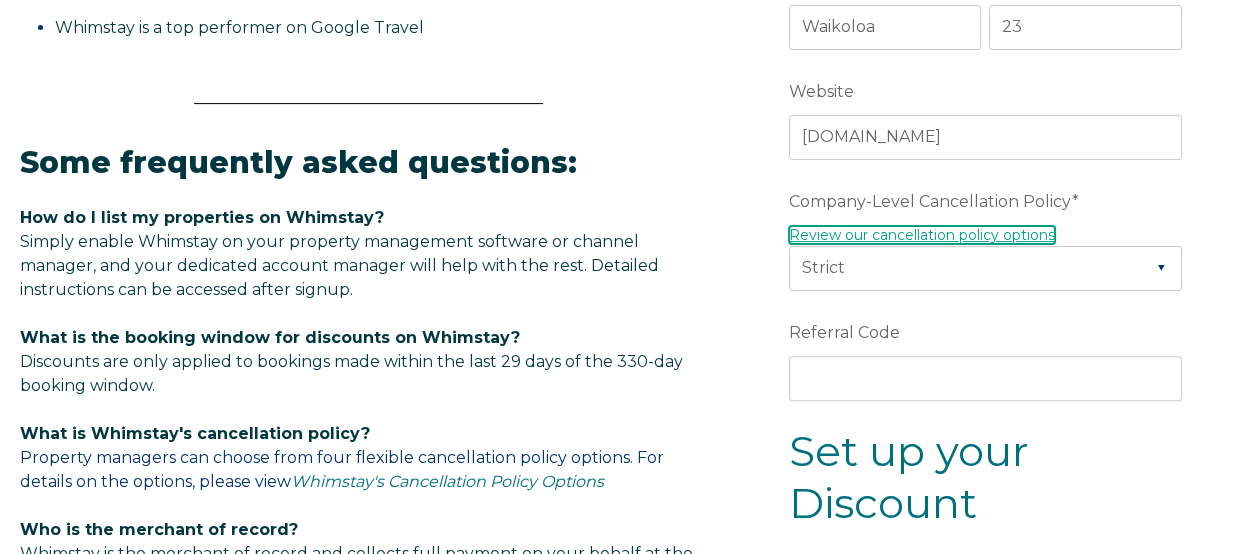 click on "Review our cancellation policy options" at bounding box center [922, 235] 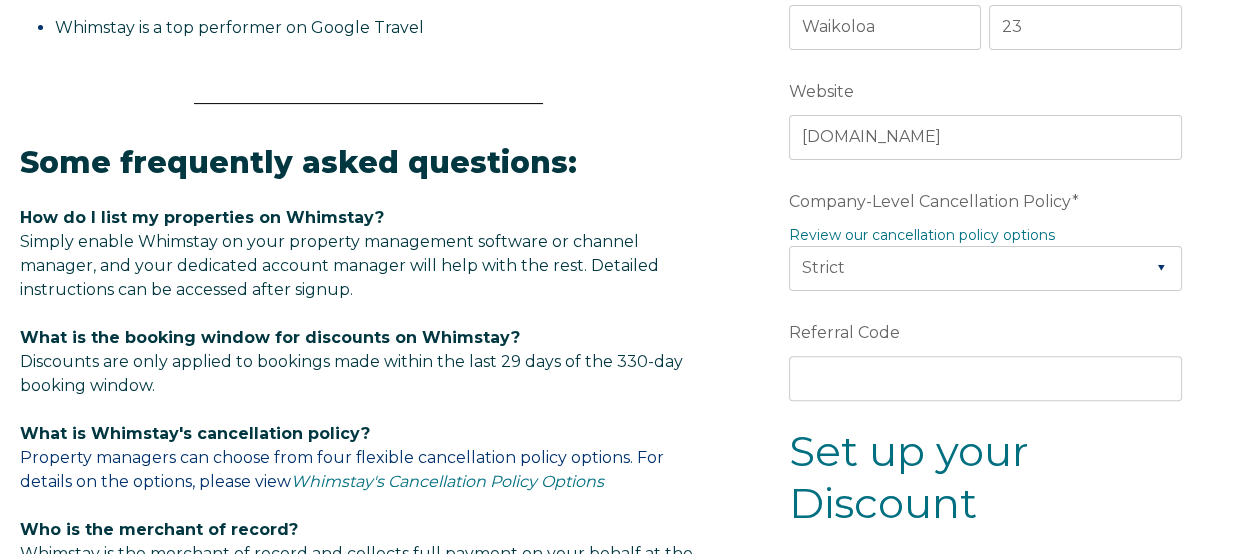 scroll, scrollTop: 915, scrollLeft: 0, axis: vertical 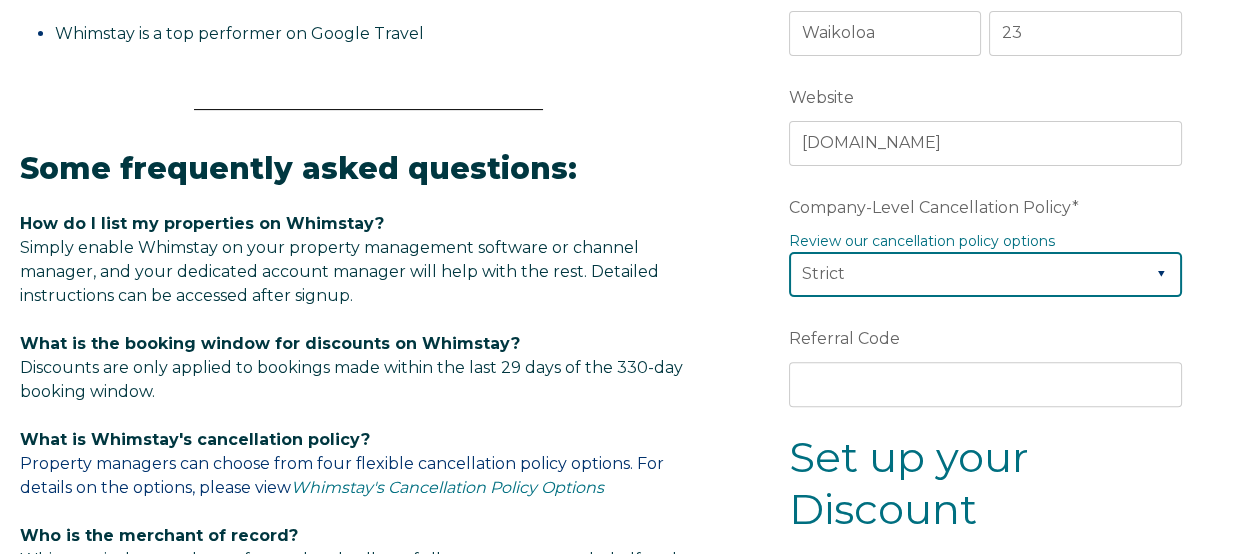click on "Please Select Partial Standard (Default) Moderate Strict" at bounding box center (985, 274) 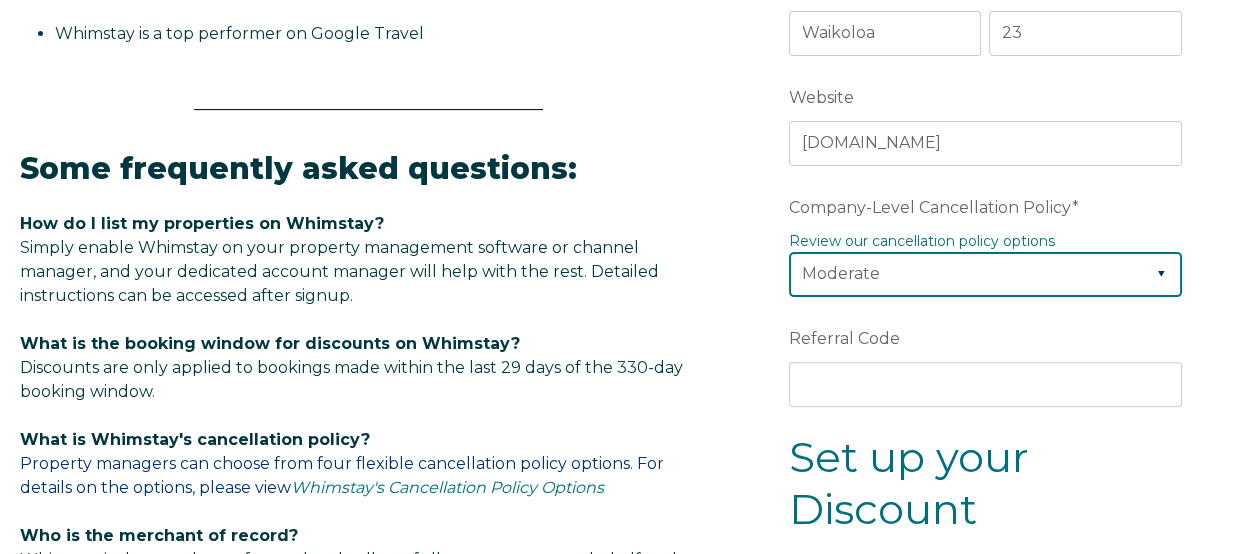 click on "Please Select Partial Standard (Default) Moderate Strict" at bounding box center [985, 274] 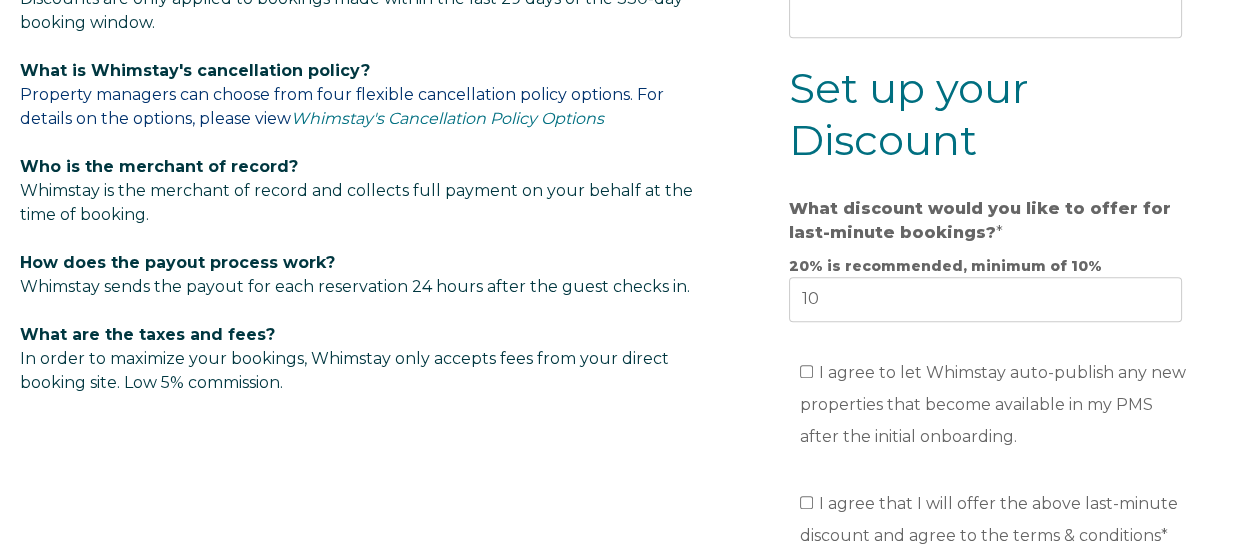 scroll, scrollTop: 1315, scrollLeft: 0, axis: vertical 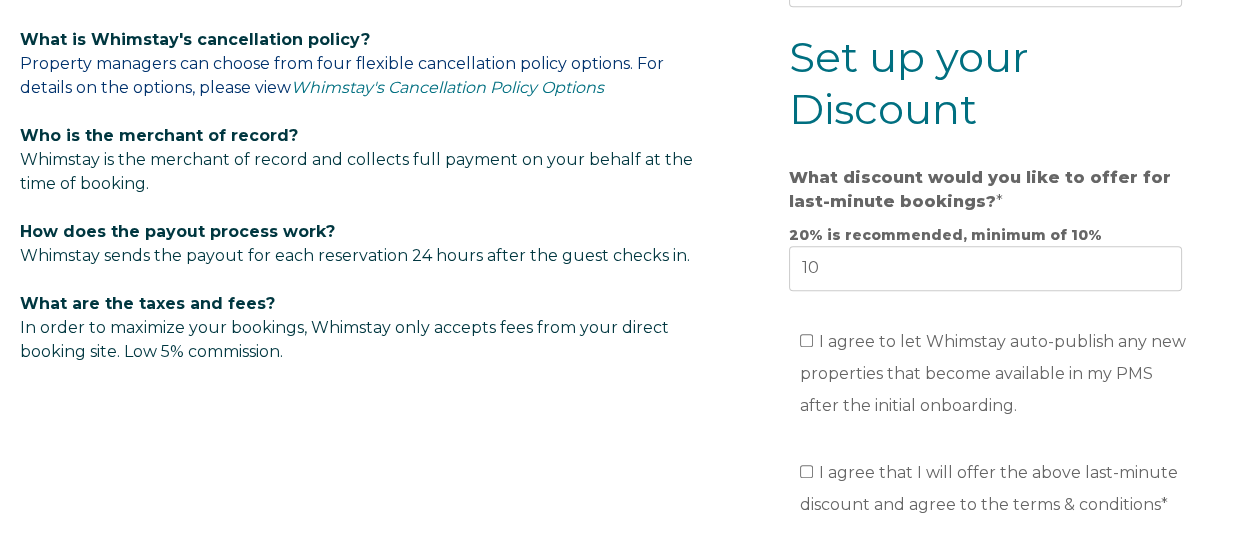 click on "I agree to let Whimstay auto-publish any new properties that become available in my PMS after the initial onboarding." at bounding box center [993, 373] 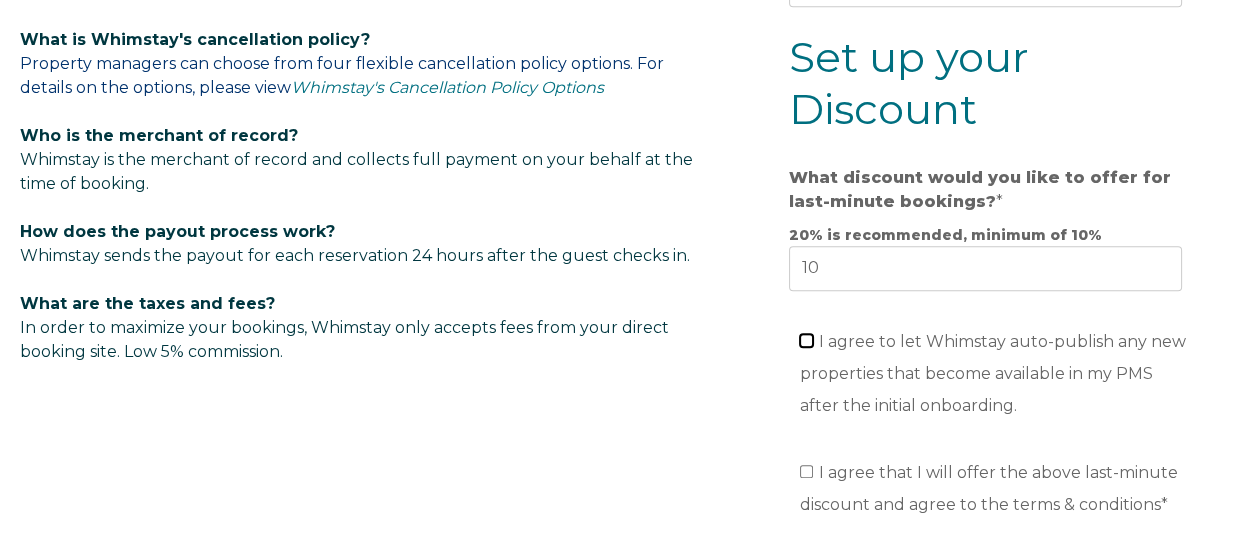click on "I agree to let Whimstay auto-publish any new properties that become available in my PMS after the initial onboarding." at bounding box center [806, 340] 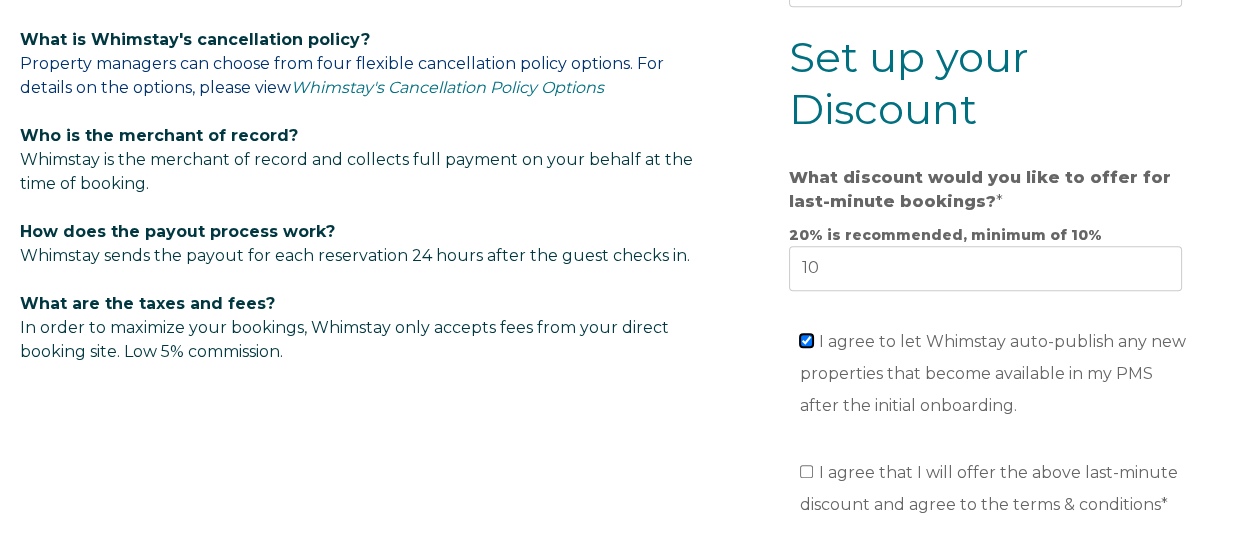checkbox on "true" 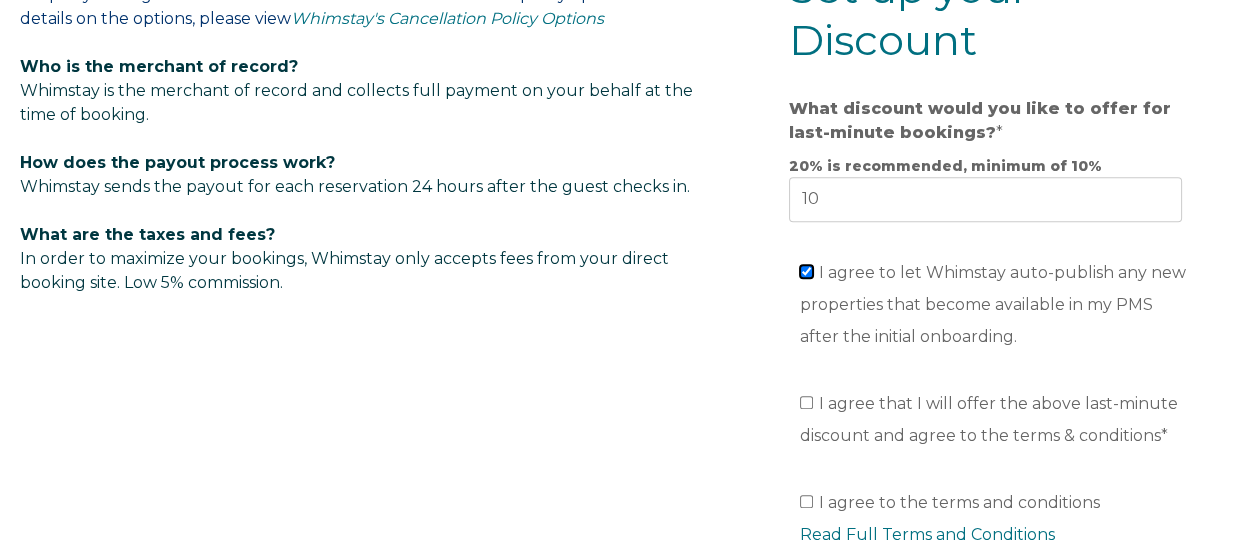 scroll, scrollTop: 1415, scrollLeft: 0, axis: vertical 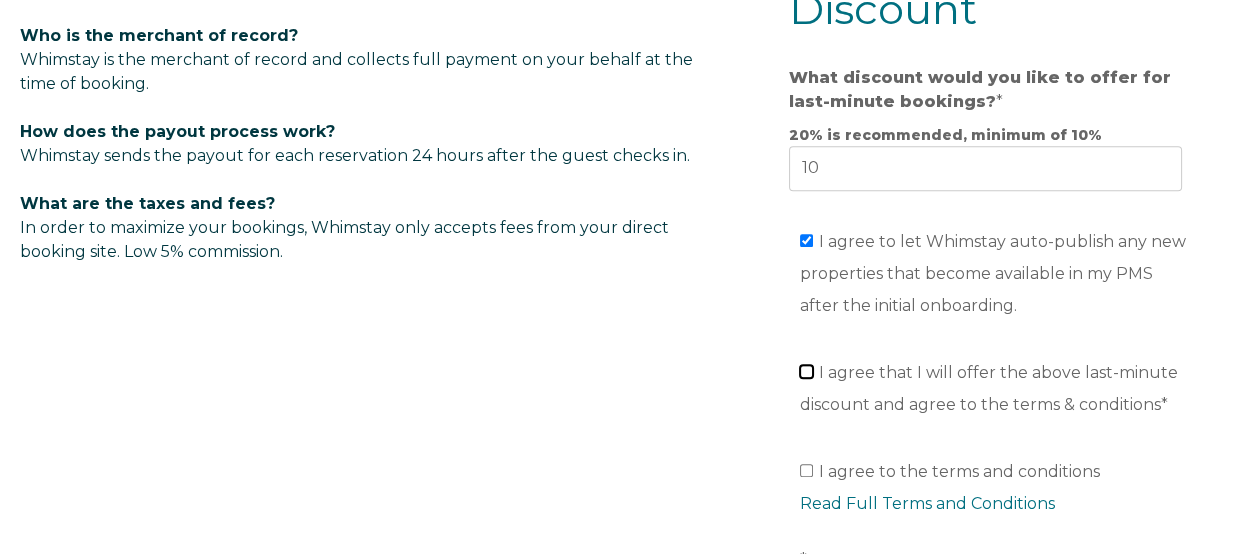 click on "I agree that I will offer the above last-minute discount and agree to the terms & conditions *" at bounding box center (806, 371) 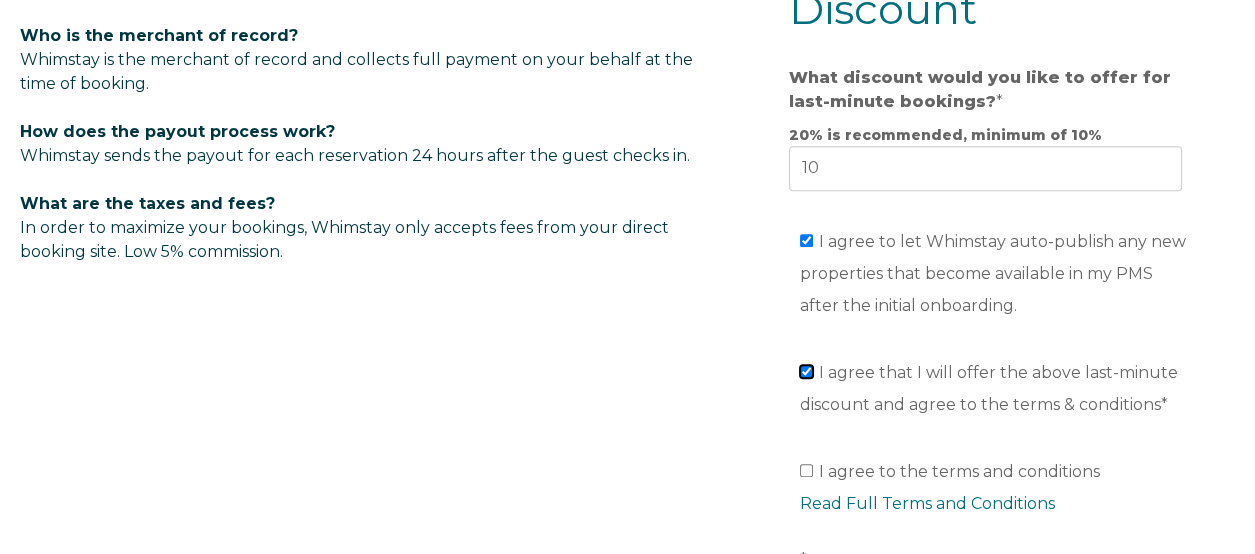 checkbox on "true" 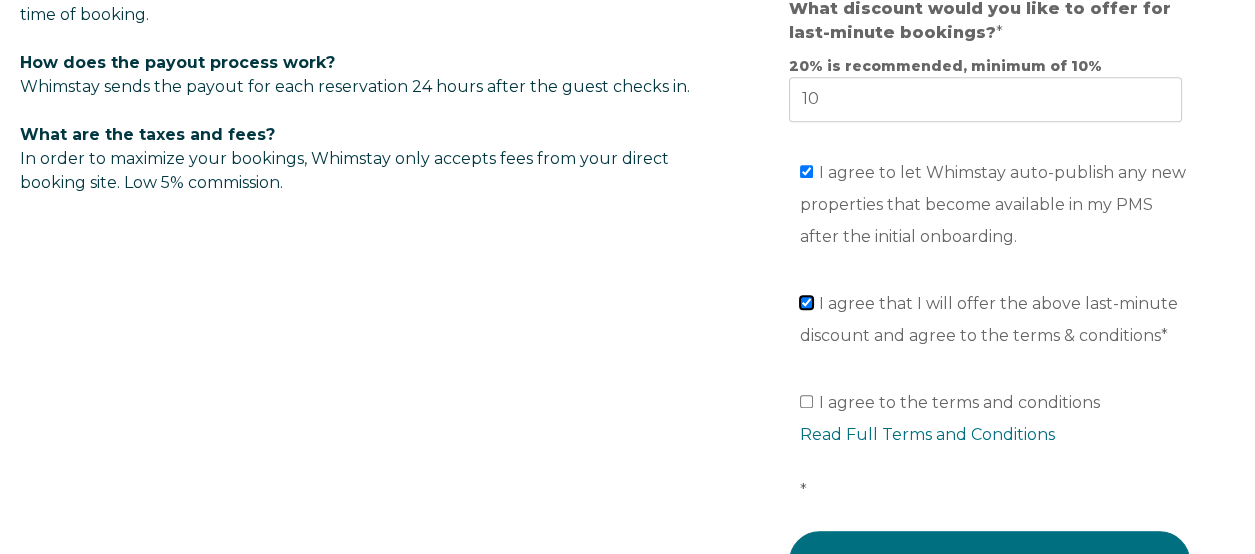 scroll, scrollTop: 1515, scrollLeft: 0, axis: vertical 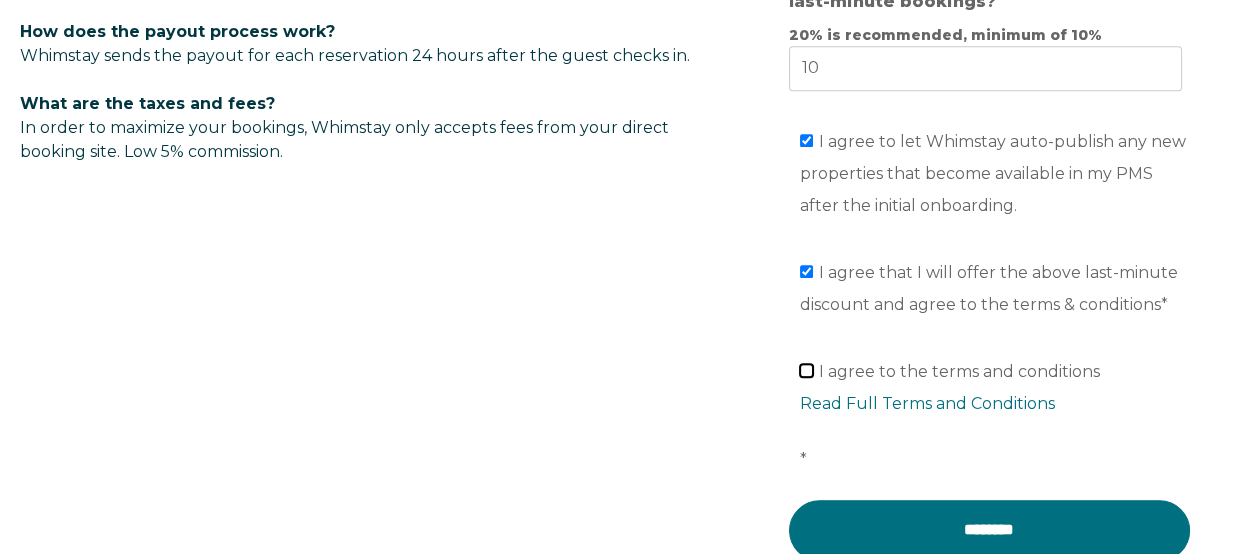click on "I agree to the terms and conditions Read Full Terms and Conditions *" at bounding box center (806, 370) 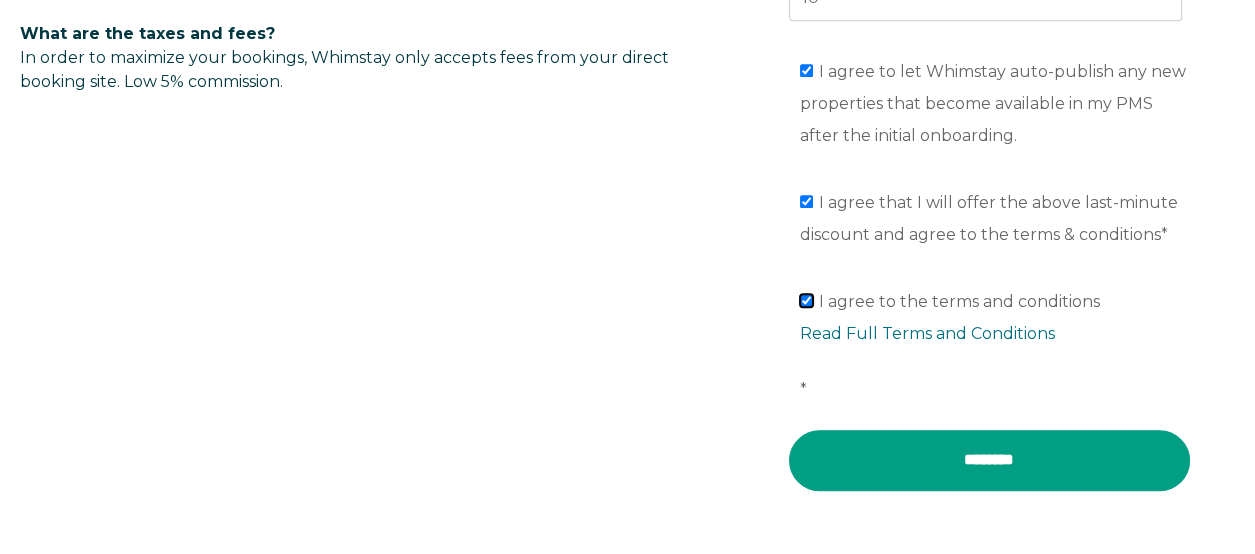 scroll, scrollTop: 1615, scrollLeft: 0, axis: vertical 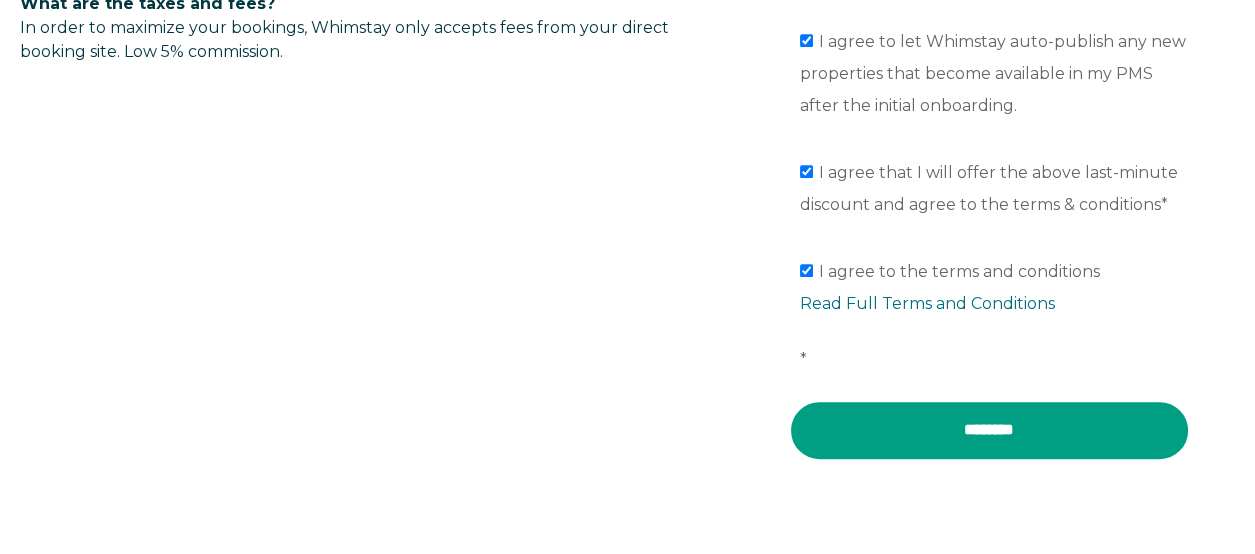 click on "********" at bounding box center [989, 430] 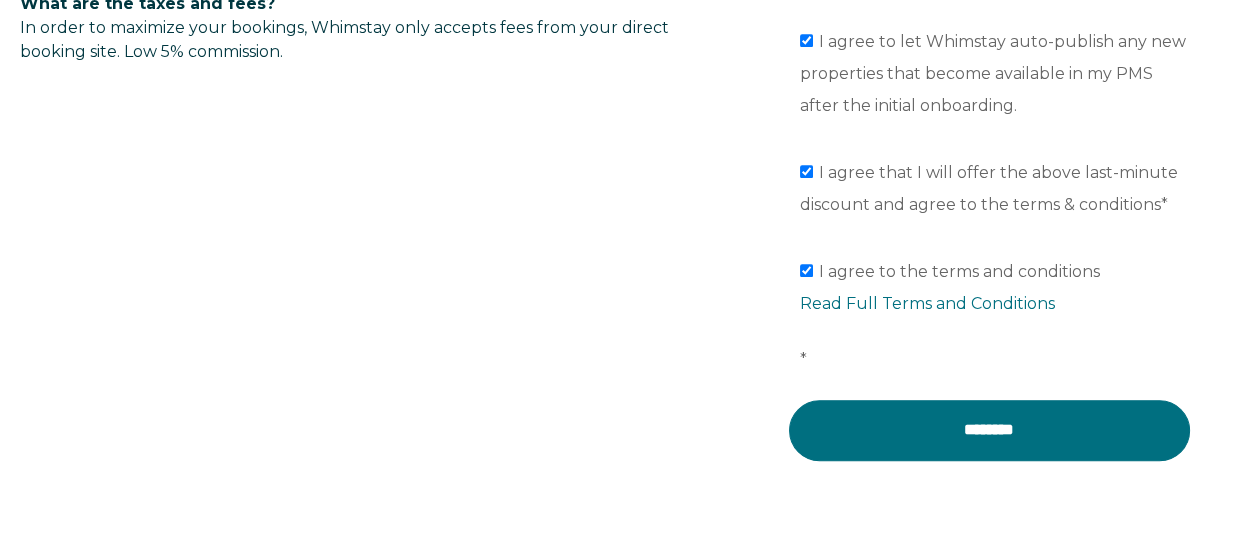 scroll, scrollTop: 1608, scrollLeft: 0, axis: vertical 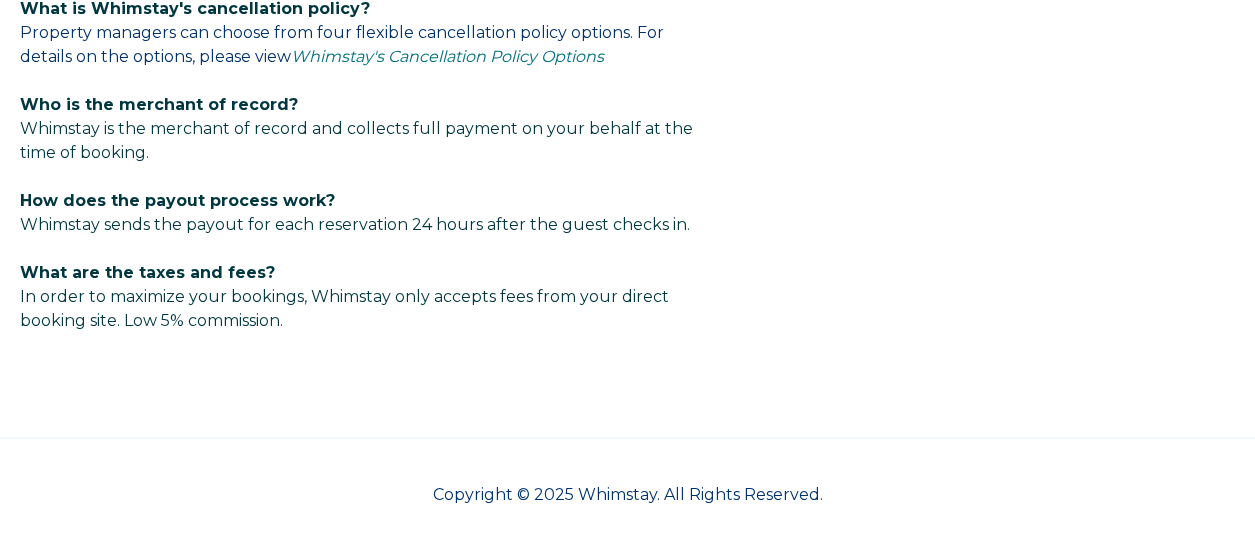 select on "CA" 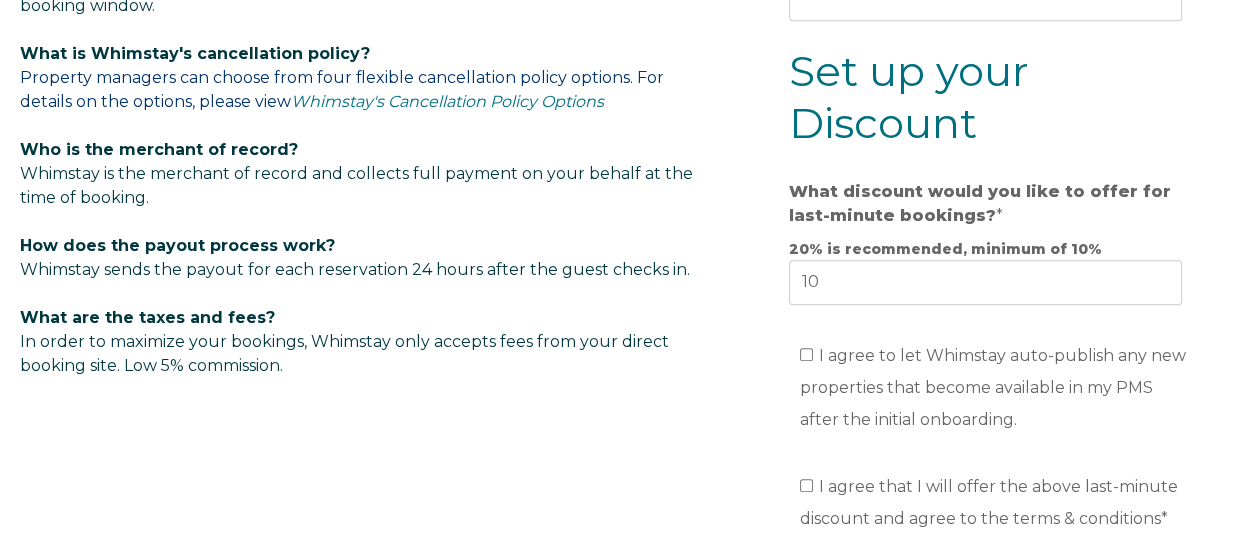 scroll, scrollTop: 1480, scrollLeft: 0, axis: vertical 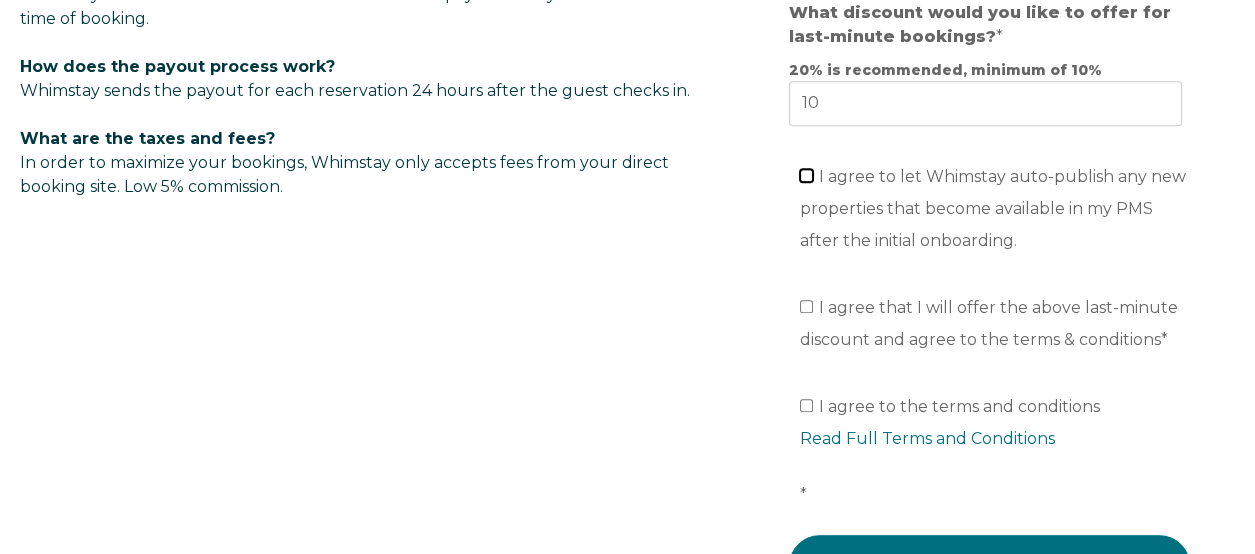 click on "I agree to let Whimstay auto-publish any new properties that become available in my PMS after the initial onboarding." at bounding box center (806, 175) 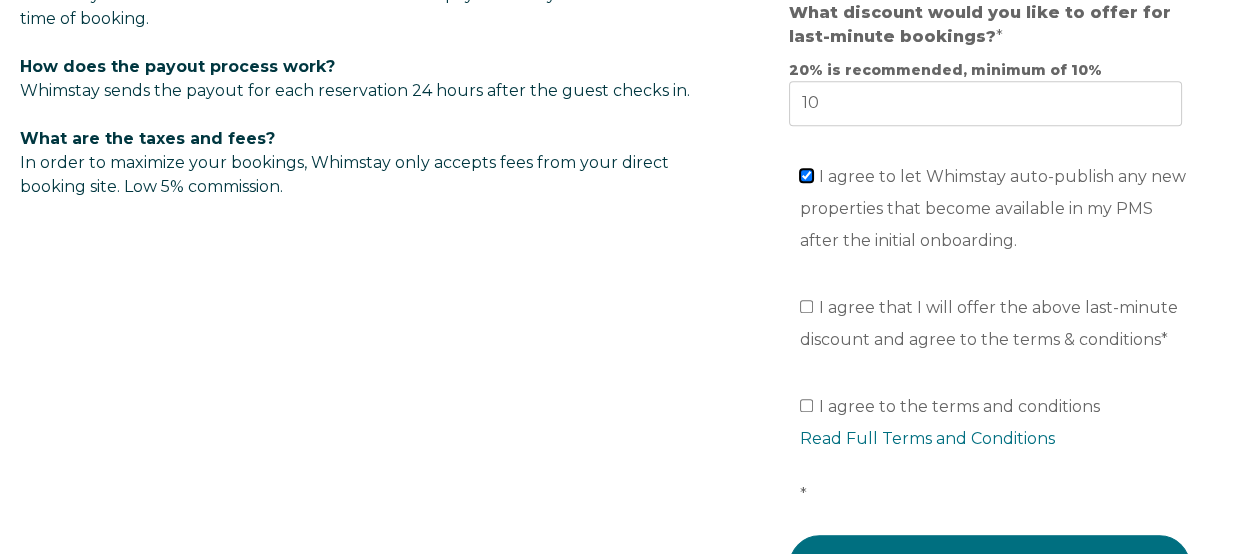 checkbox on "true" 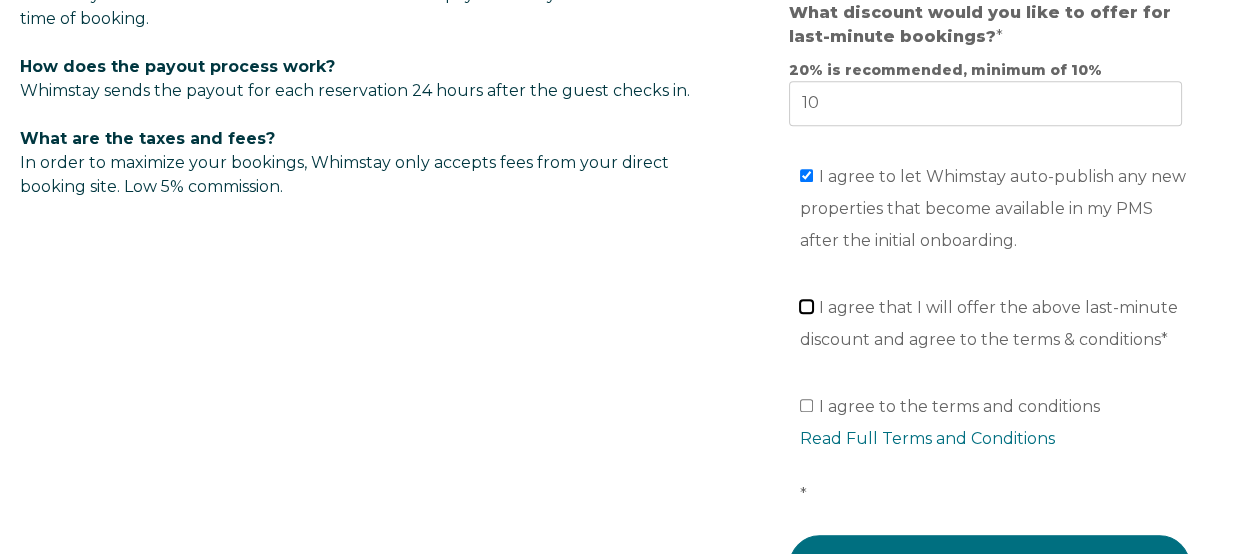 click on "I agree that I will offer the above last-minute discount and agree to the terms & conditions *" at bounding box center (806, 306) 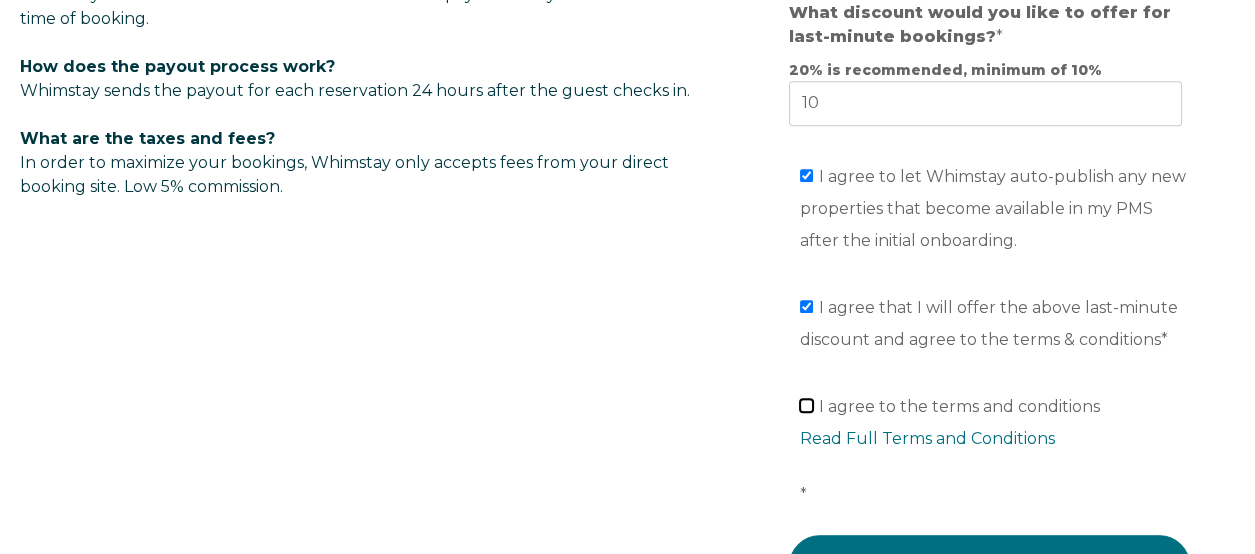 click on "I agree to the terms and conditions Read Full Terms and Conditions *" at bounding box center (806, 405) 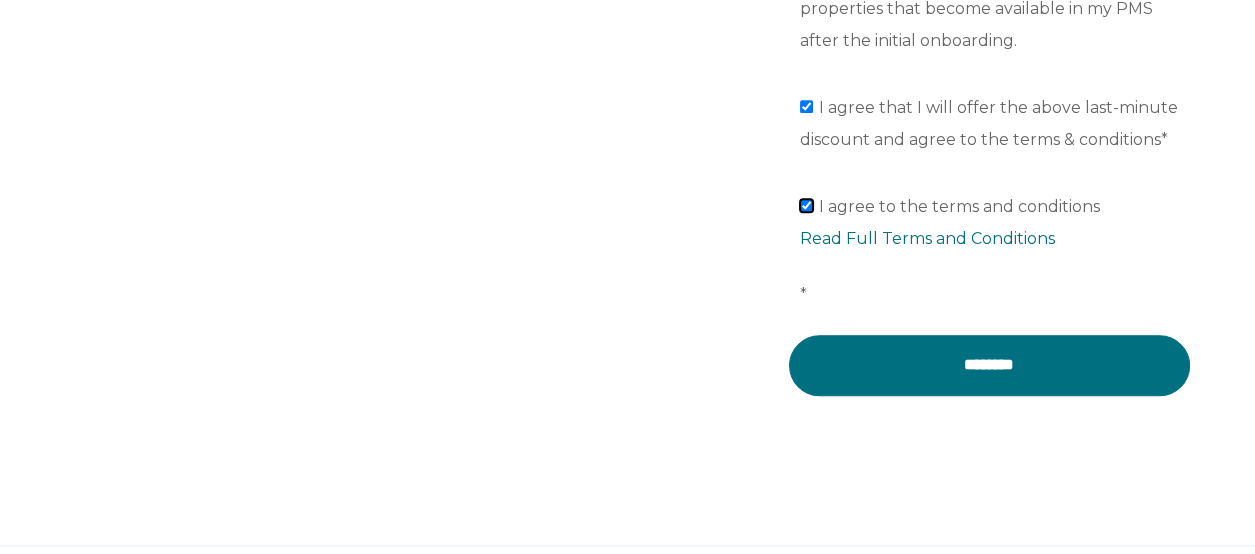 scroll, scrollTop: 1681, scrollLeft: 0, axis: vertical 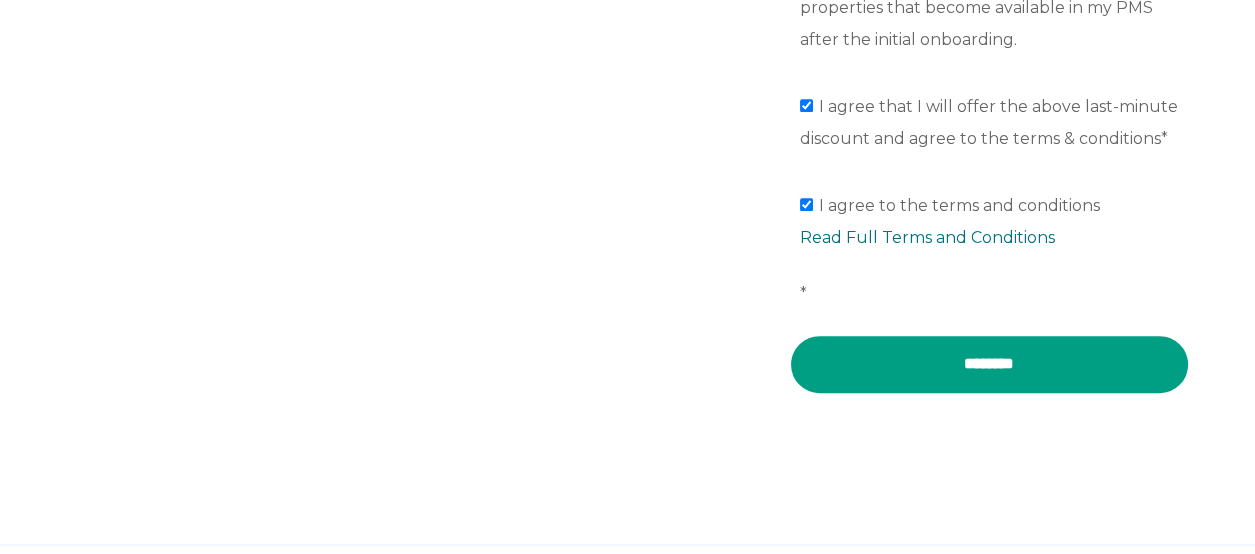click on "********" at bounding box center [989, 364] 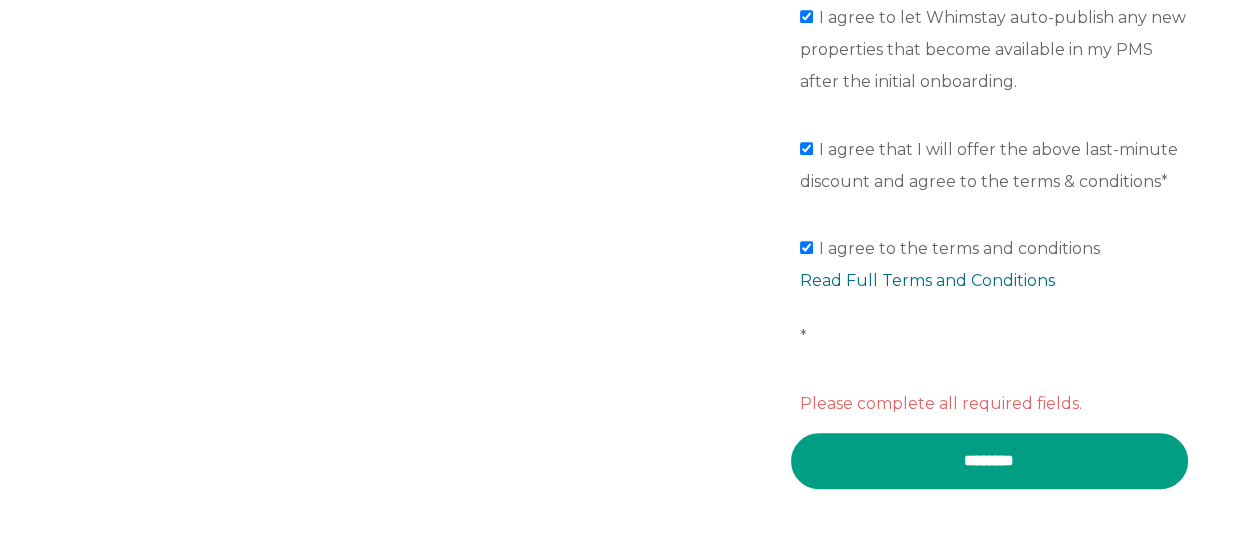 scroll, scrollTop: 1981, scrollLeft: 0, axis: vertical 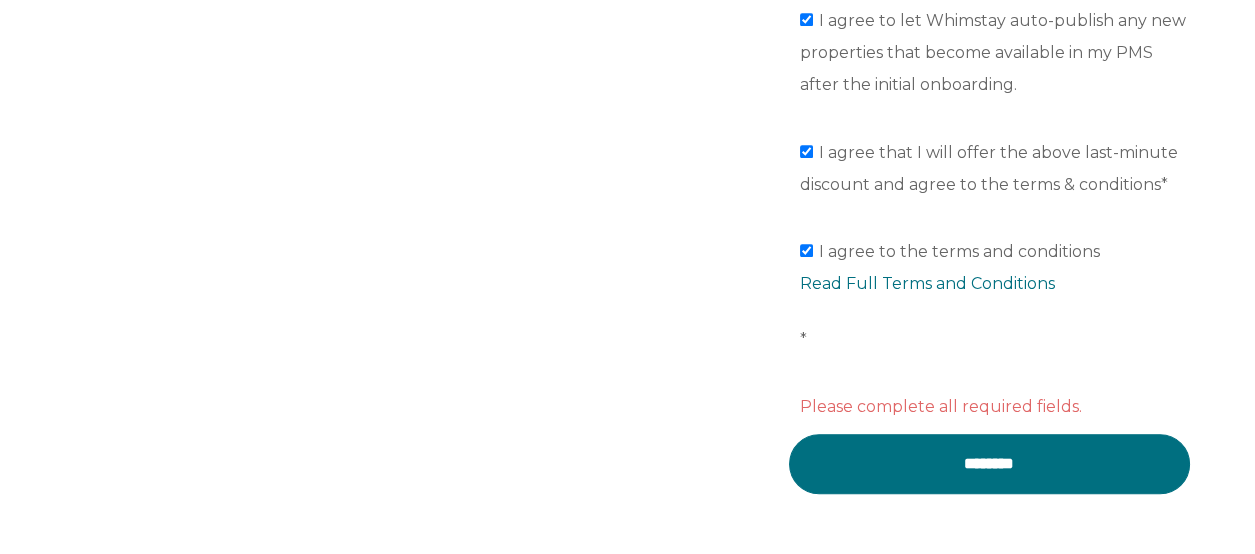 click on "I agree to the terms and conditions Read Full Terms and Conditions *" at bounding box center [996, 296] 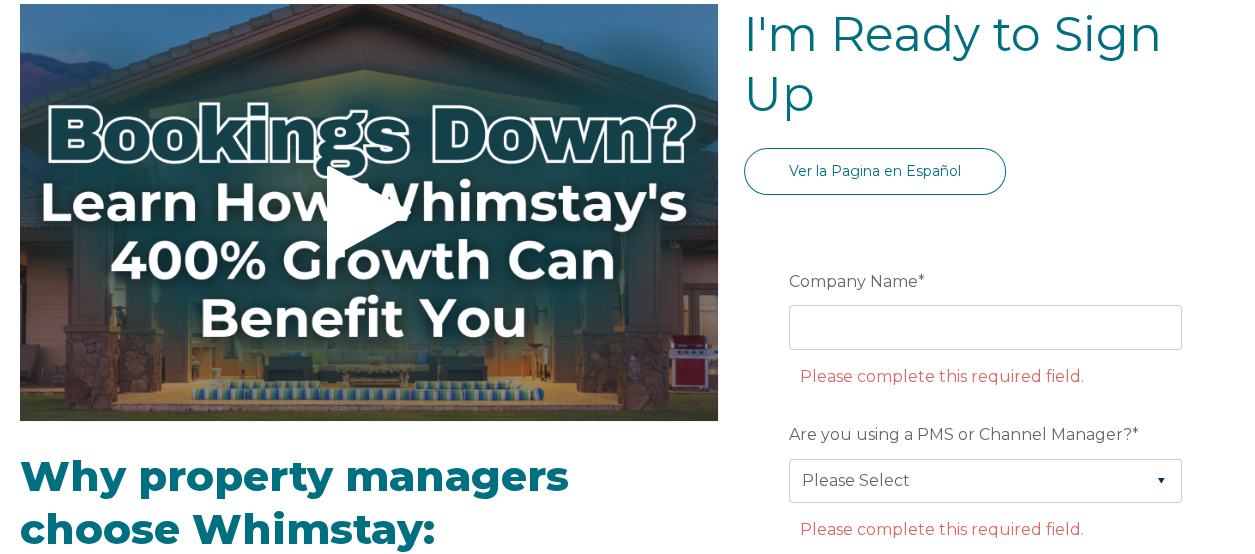 scroll, scrollTop: 181, scrollLeft: 0, axis: vertical 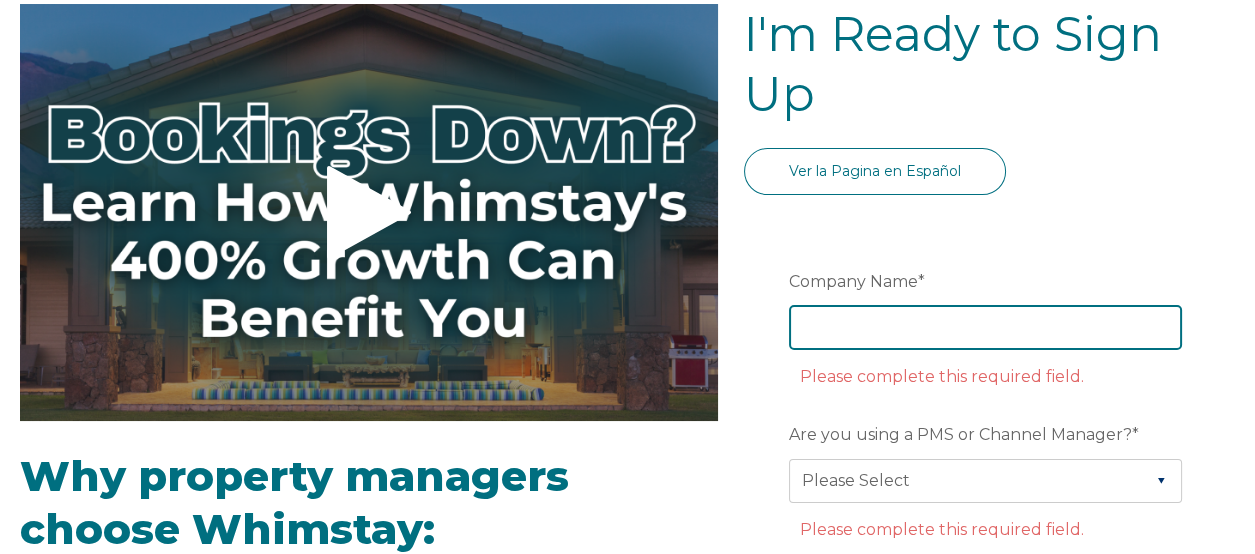 click on "Company Name *" at bounding box center [985, 327] 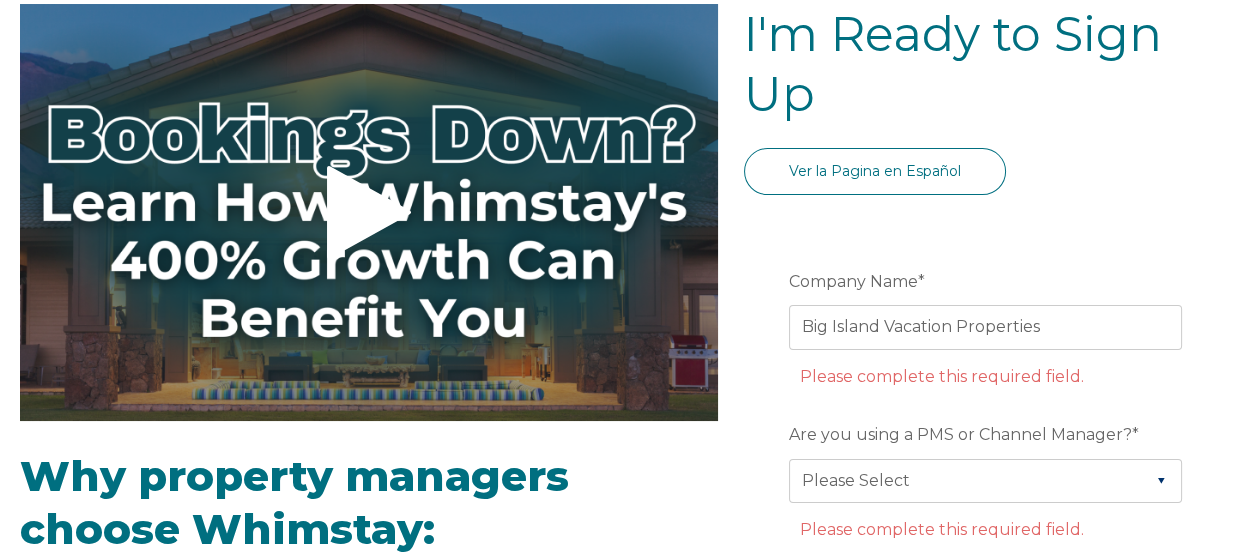 type on "Waikoloa" 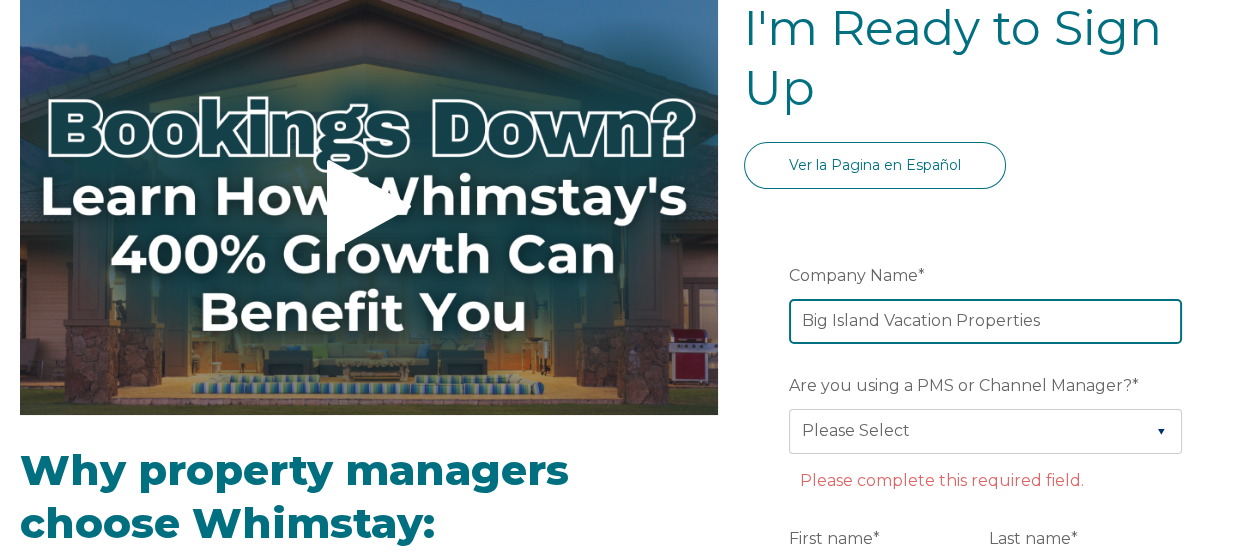 scroll, scrollTop: 280, scrollLeft: 0, axis: vertical 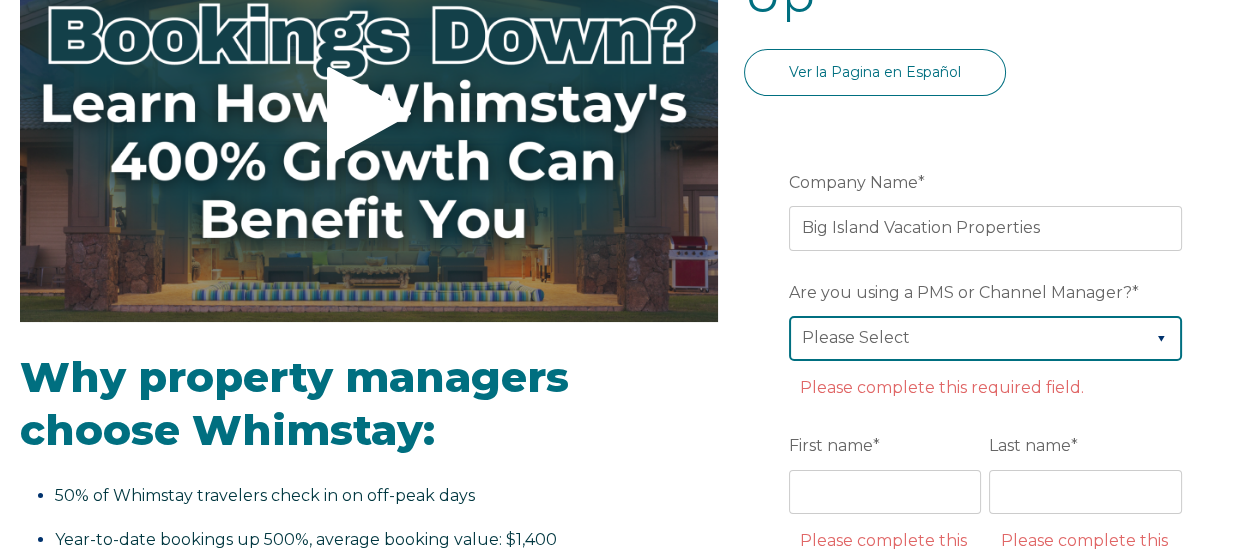 click on "Please Select Airbnb Barefoot BookingPal Boost Brightside CiiRUS Escapia Guesty Hostaway Hostfully Hostify Lodgify NextPax/NxtBeds OwnerRez PMS or CM Not Listed Rentals United/Quick Connect Streamline Track" at bounding box center [985, 338] 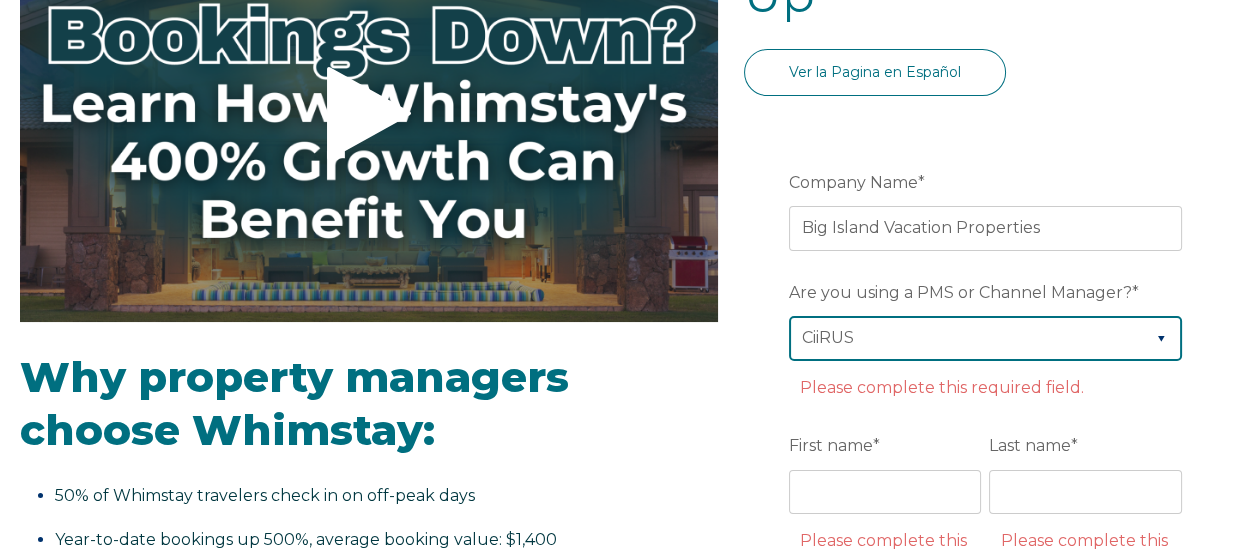 click on "Please Select Airbnb Barefoot BookingPal Boost Brightside CiiRUS Escapia Guesty Hostaway Hostfully Hostify Lodgify NextPax/NxtBeds OwnerRez PMS or CM Not Listed Rentals United/Quick Connect Streamline Track" at bounding box center (985, 338) 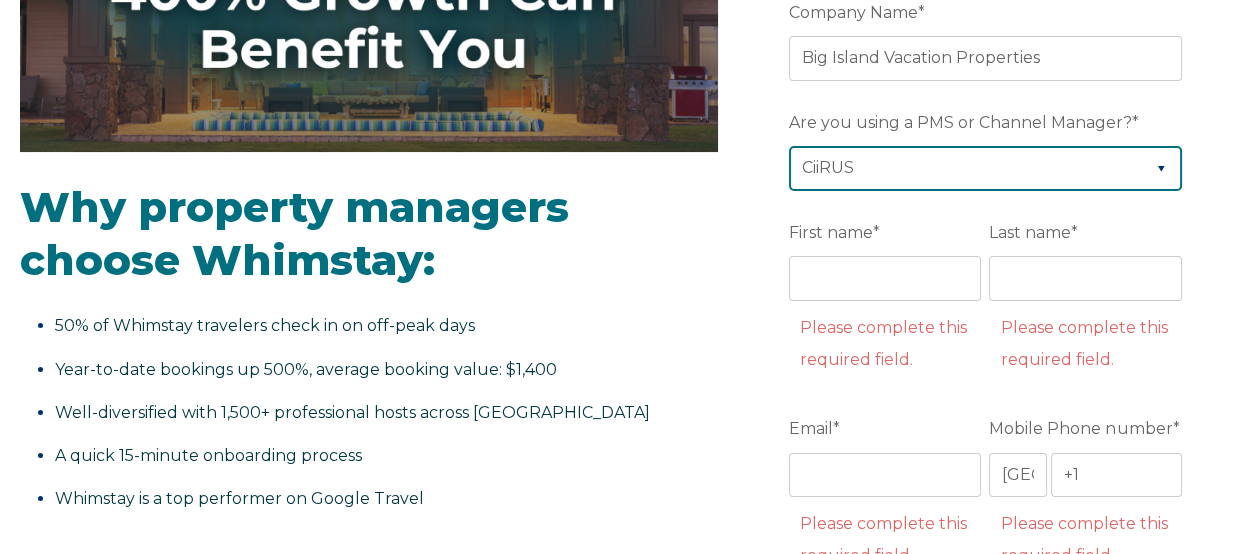 scroll, scrollTop: 481, scrollLeft: 0, axis: vertical 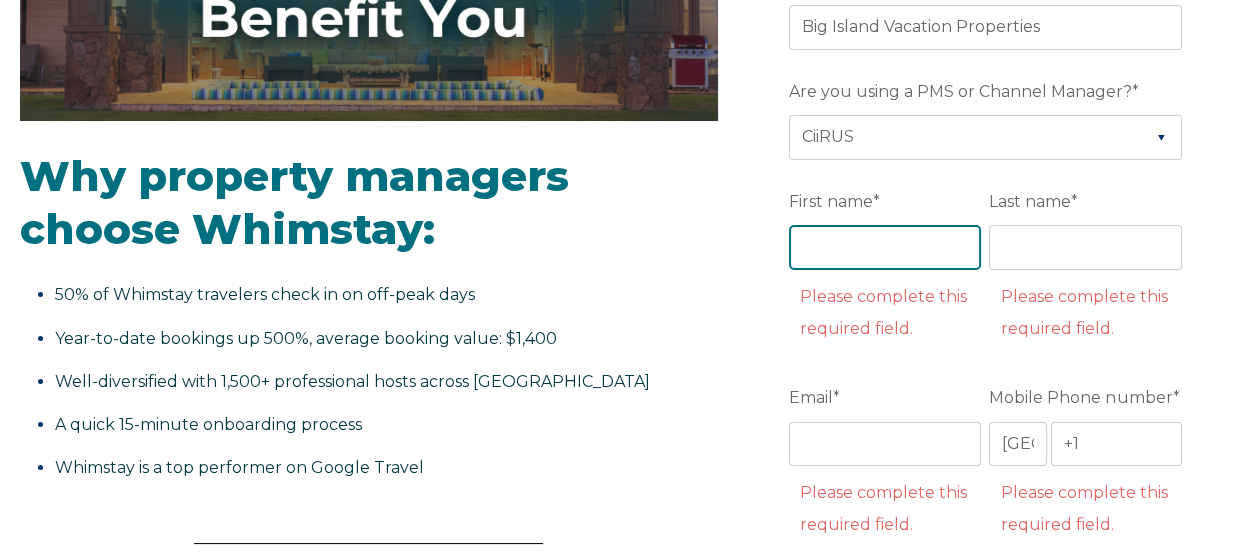 click on "First name *" at bounding box center [885, 247] 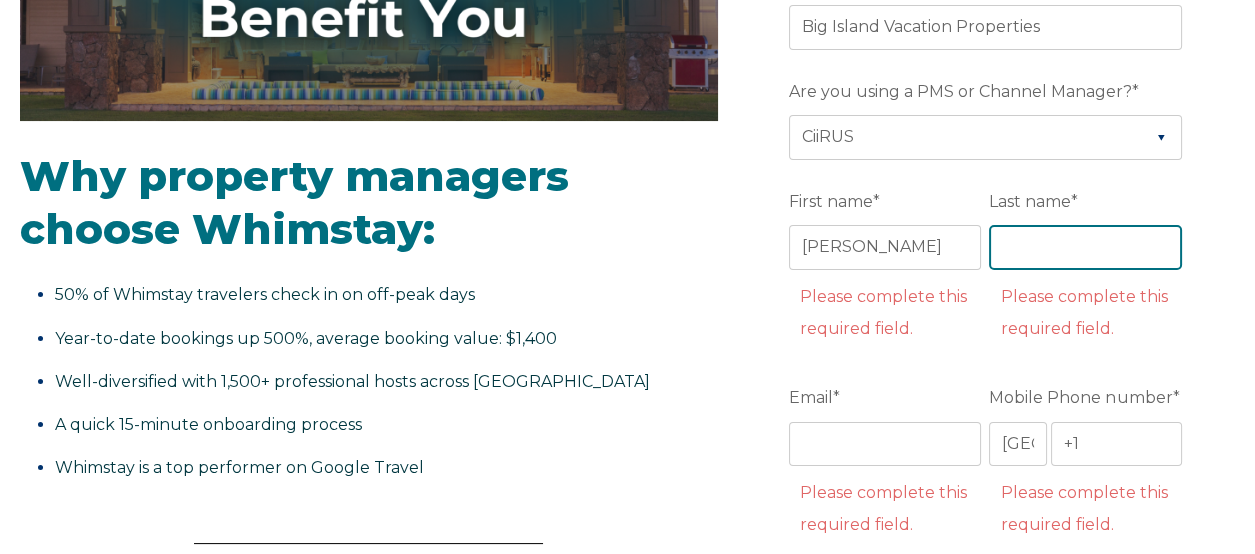 type on "Collins" 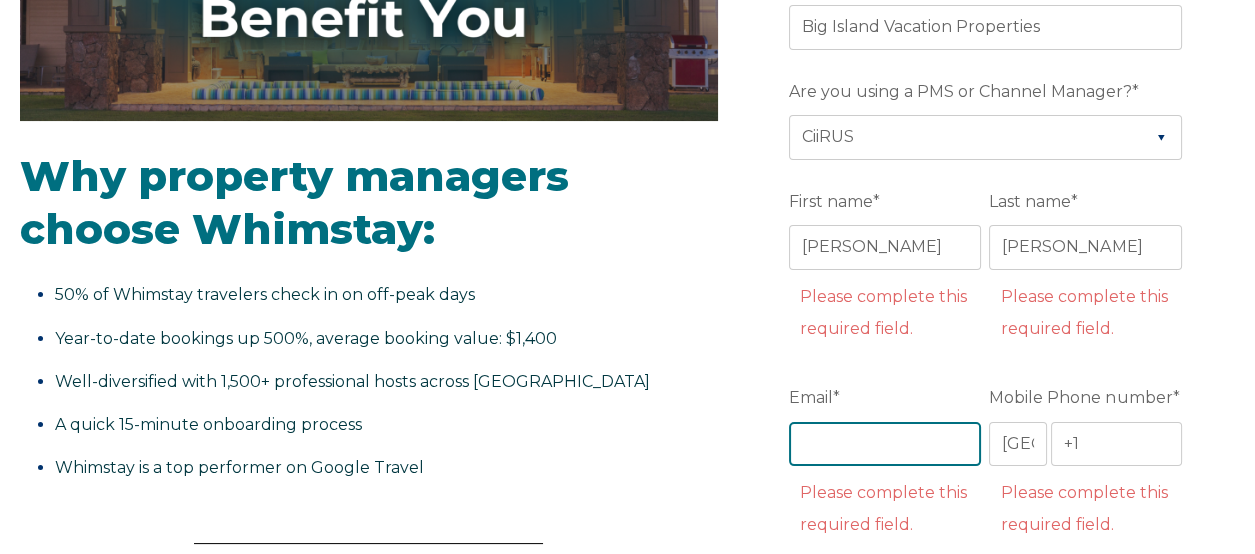 type on "accounting@bigislandvp.com" 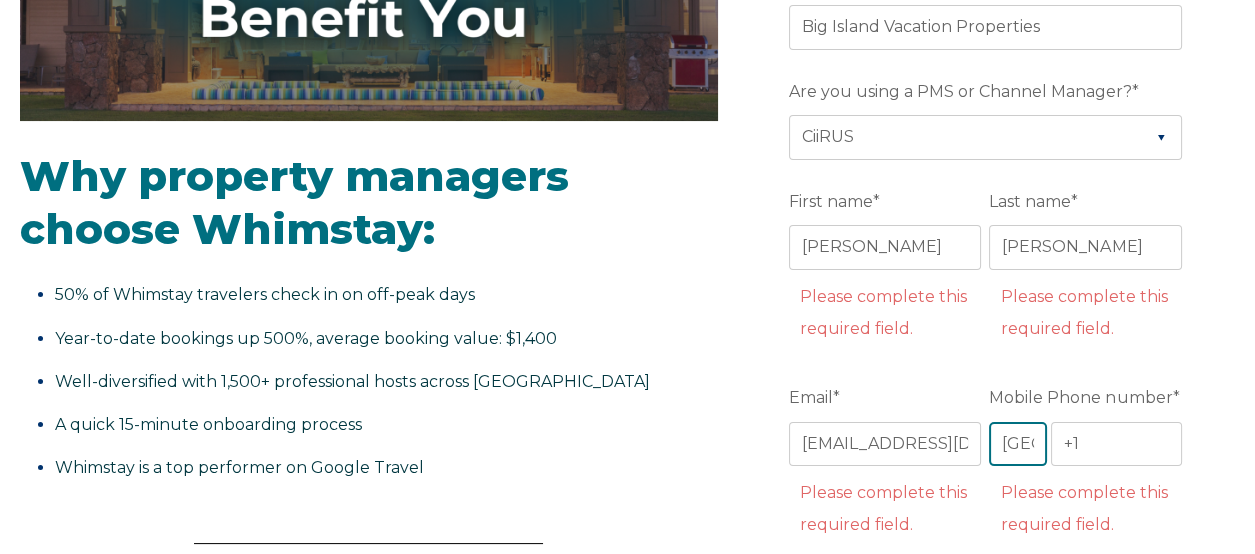 select on "US" 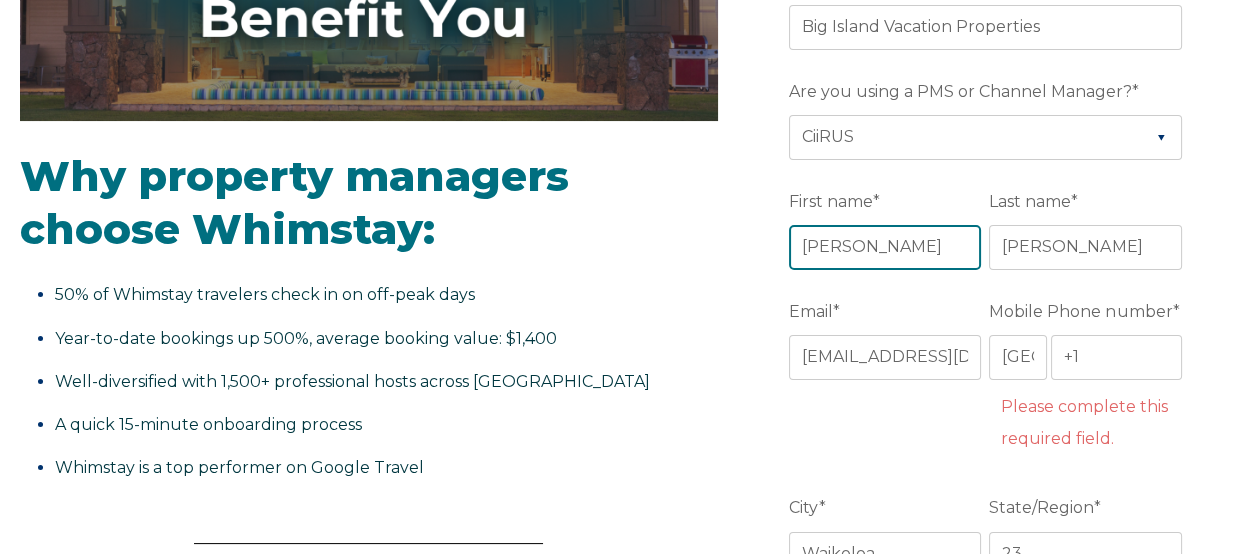 scroll, scrollTop: 581, scrollLeft: 0, axis: vertical 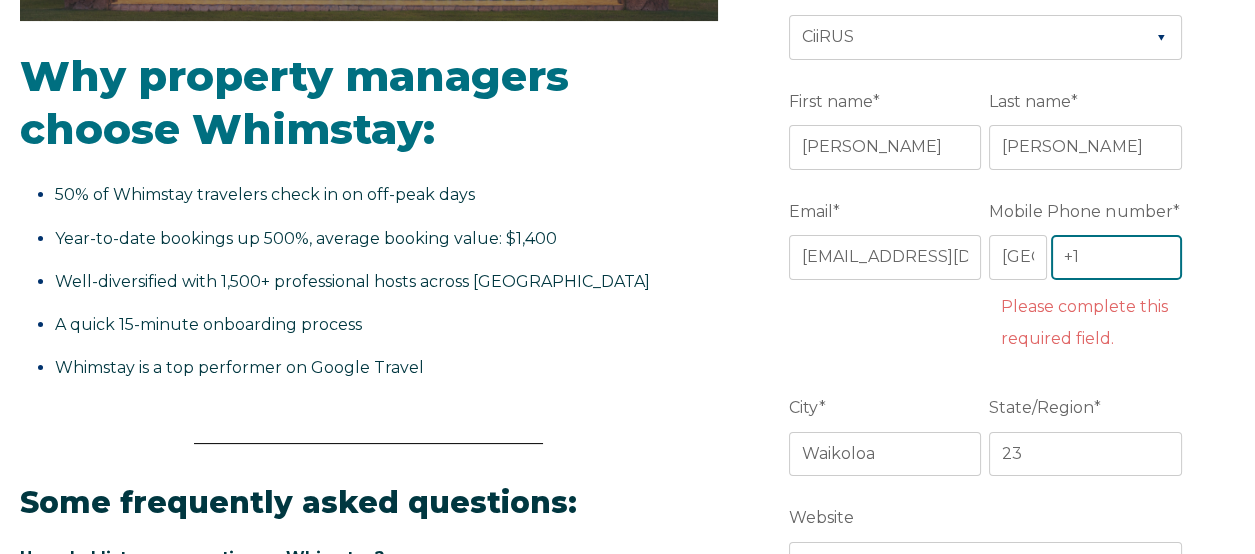 click on "+1" at bounding box center [1116, 257] 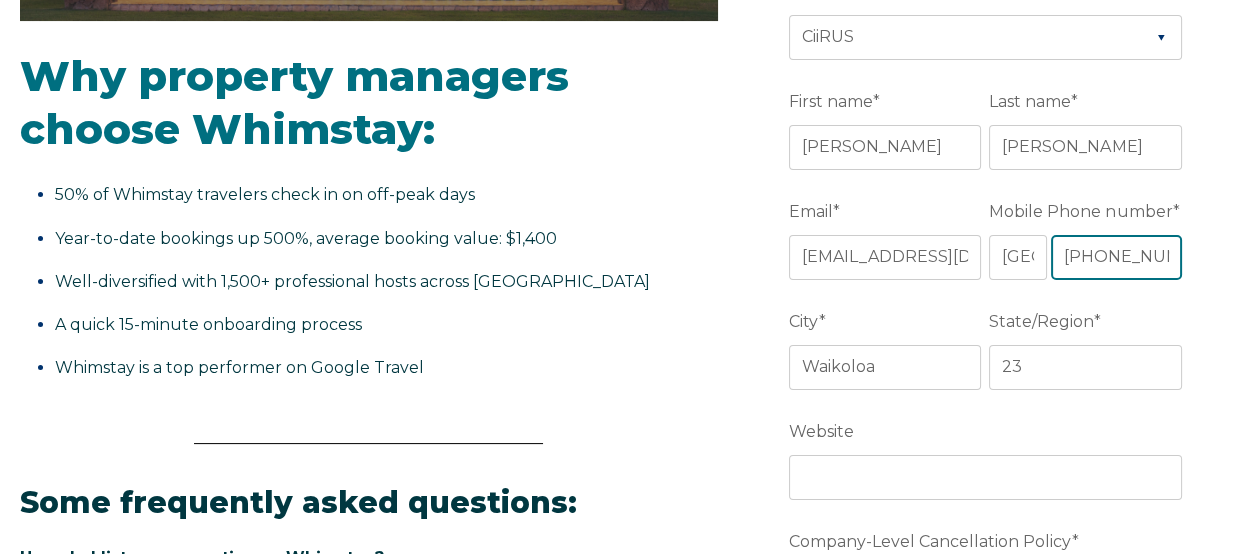 scroll, scrollTop: 680, scrollLeft: 0, axis: vertical 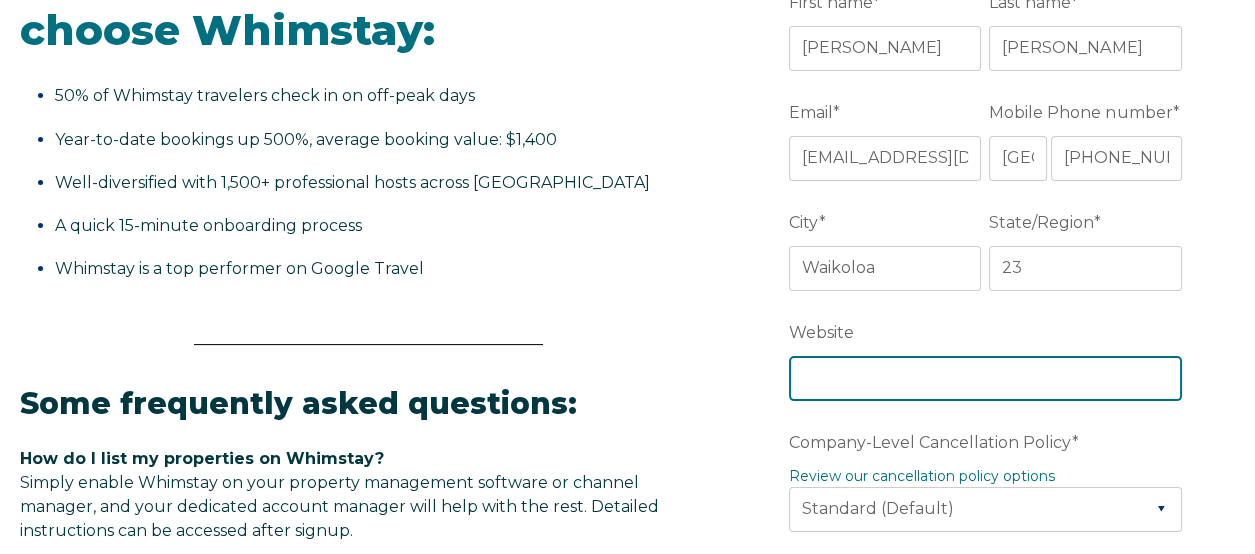 click on "Website" at bounding box center [985, 378] 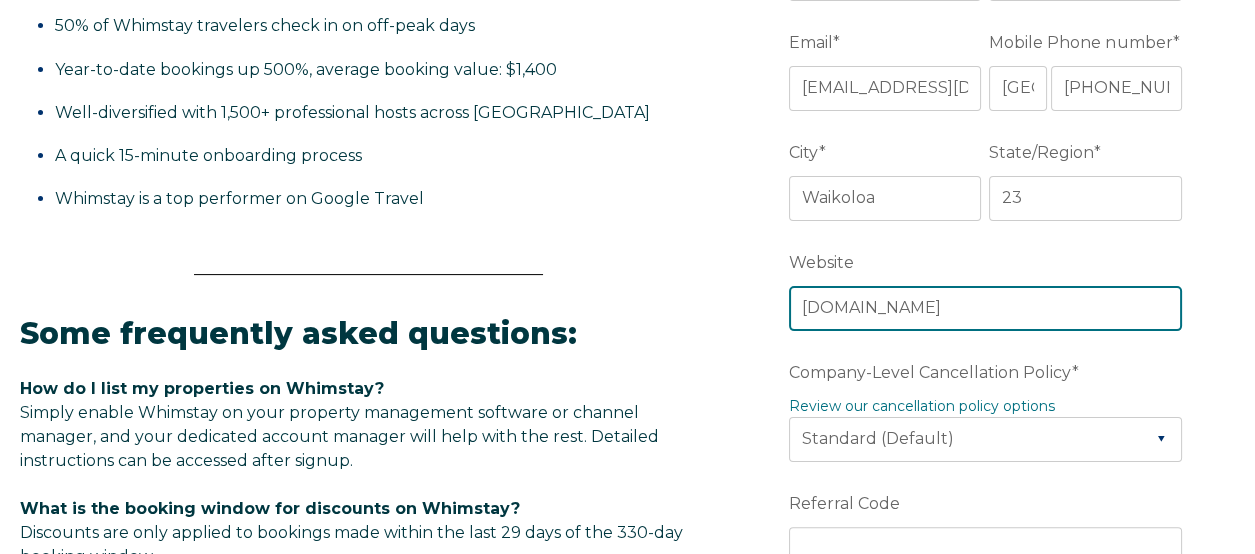 scroll, scrollTop: 781, scrollLeft: 0, axis: vertical 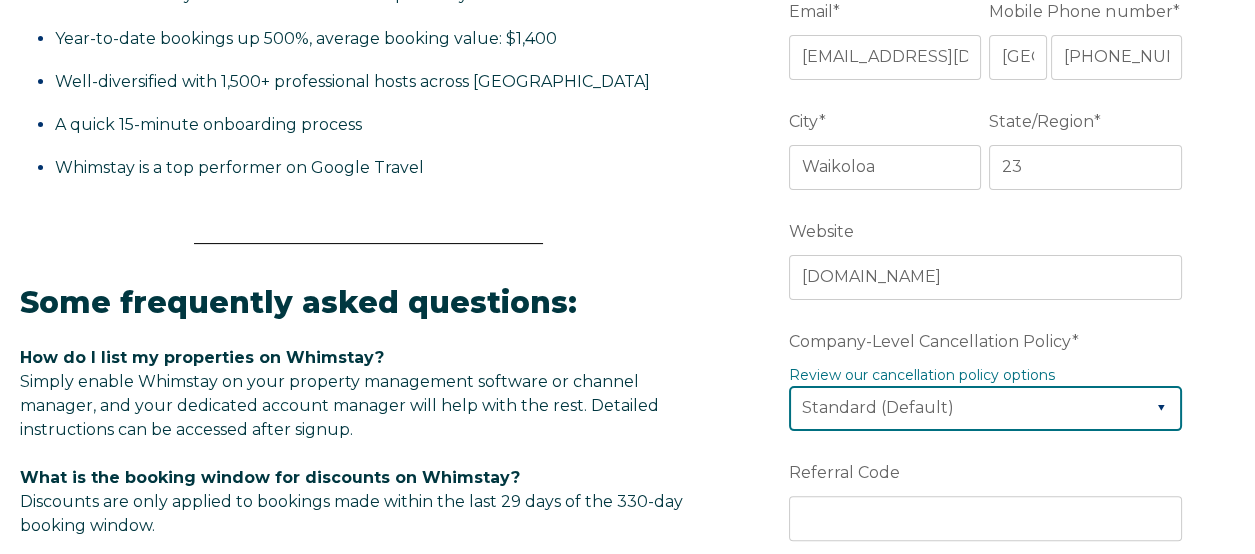 click on "Please Select Partial Standard (Default) Moderate Strict" at bounding box center [985, 408] 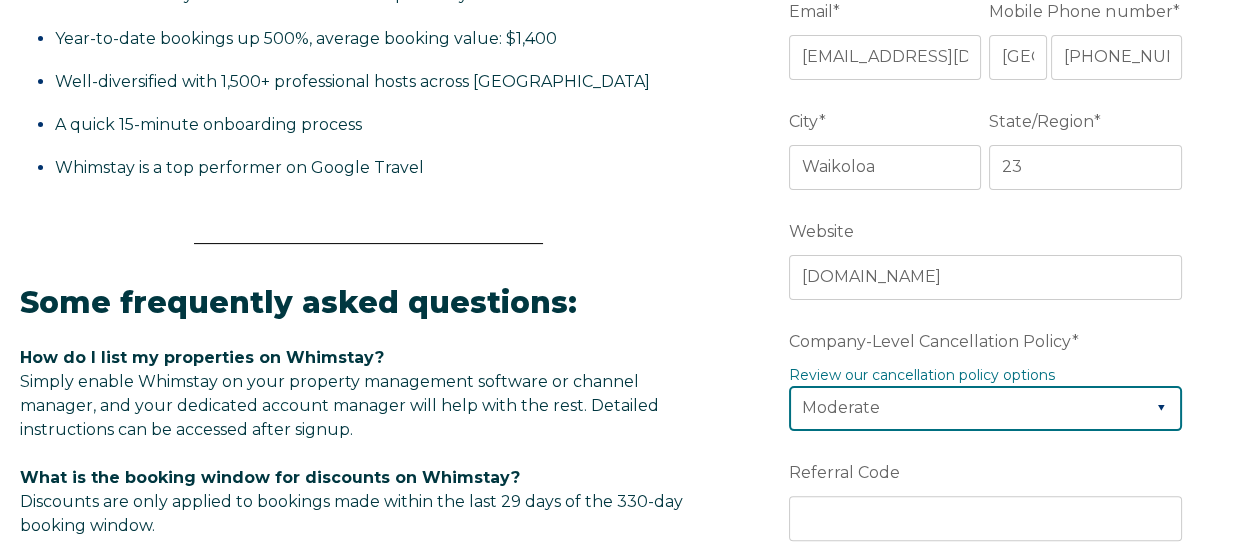 click on "Please Select Partial Standard (Default) Moderate Strict" at bounding box center (985, 408) 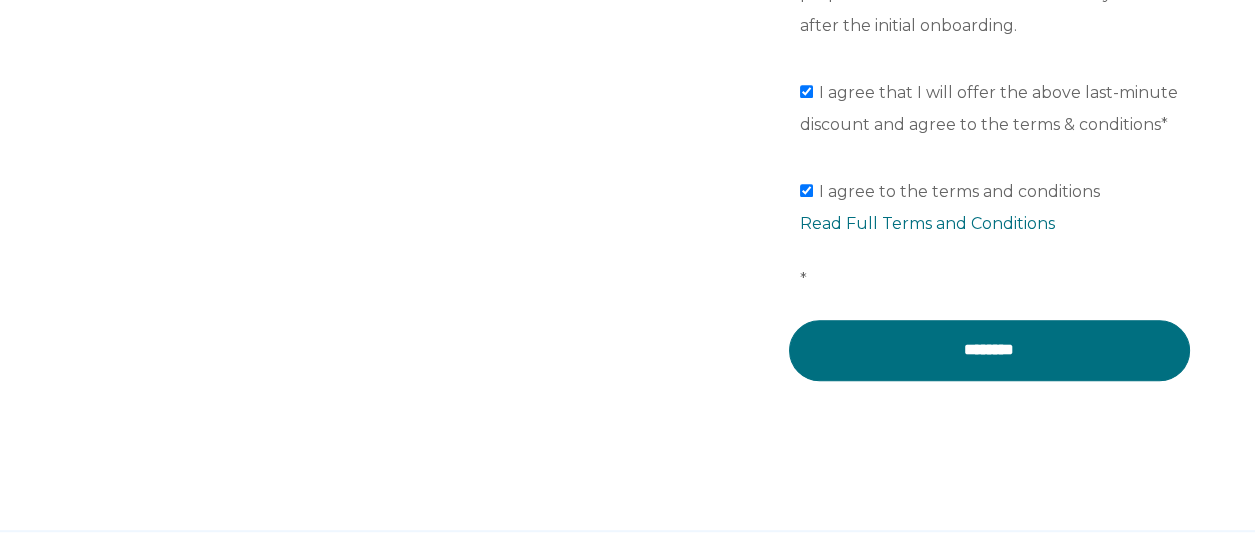 scroll, scrollTop: 1781, scrollLeft: 0, axis: vertical 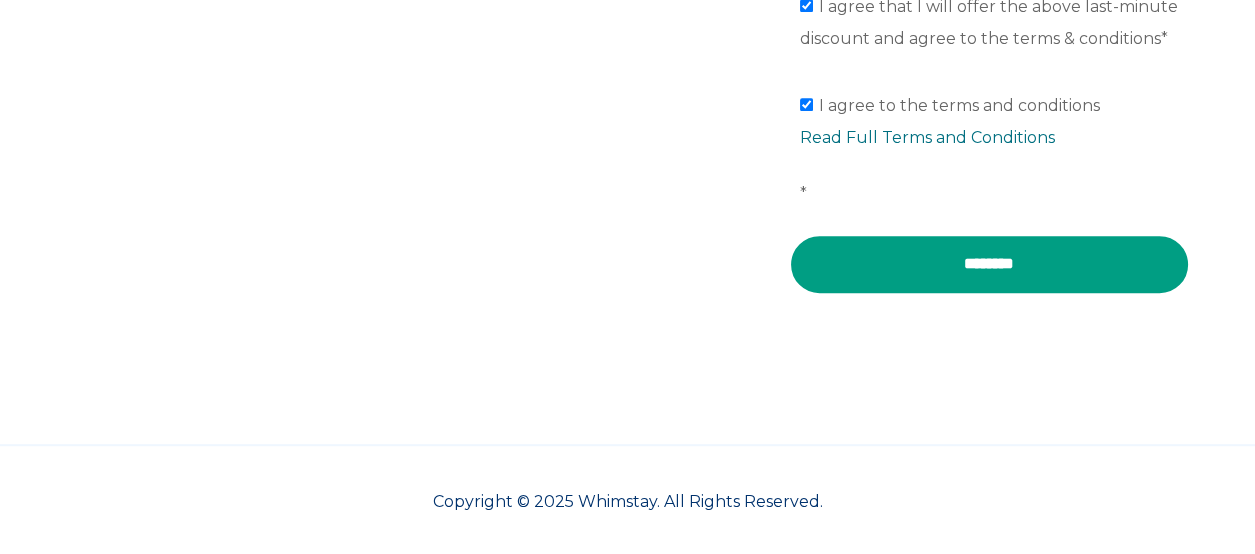 click on "********" at bounding box center (989, 264) 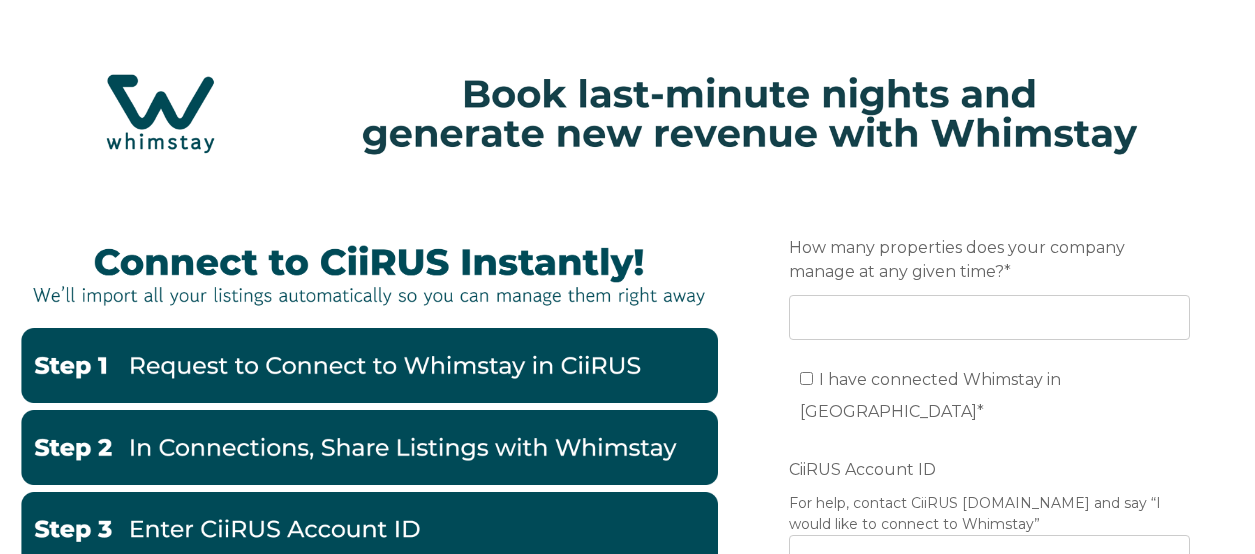 scroll, scrollTop: 0, scrollLeft: 0, axis: both 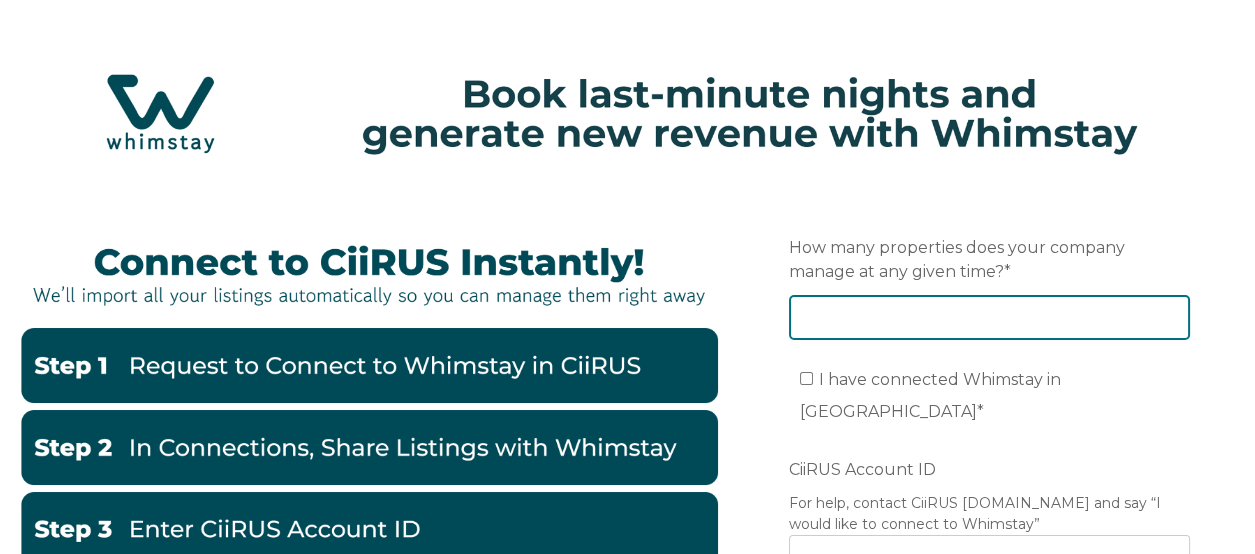 click on "How many properties does your company manage at any given time? *" at bounding box center (989, 317) 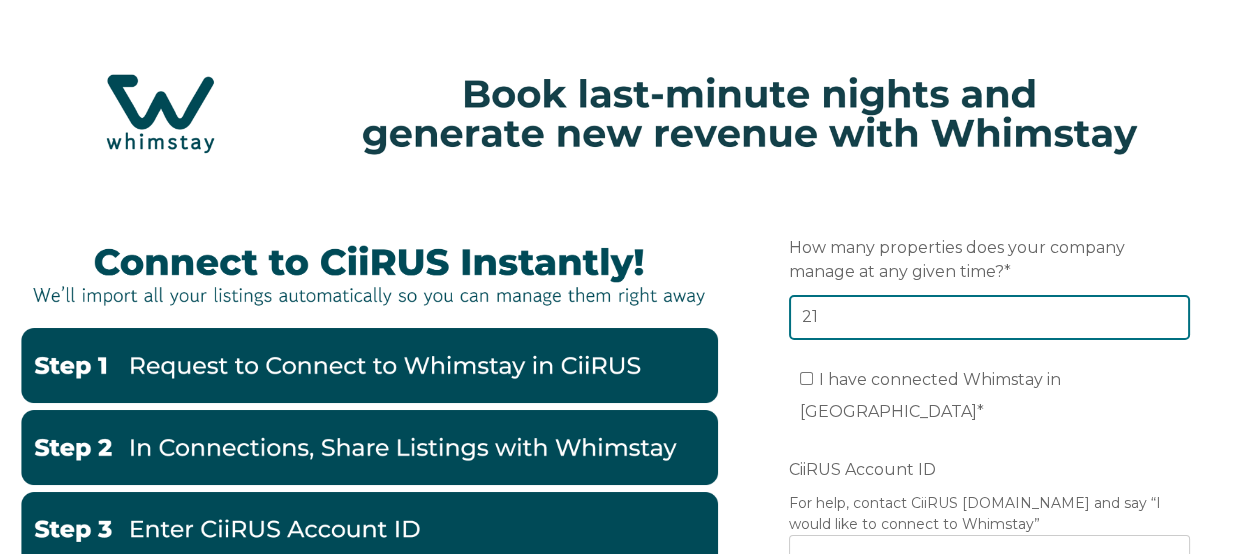 type on "21" 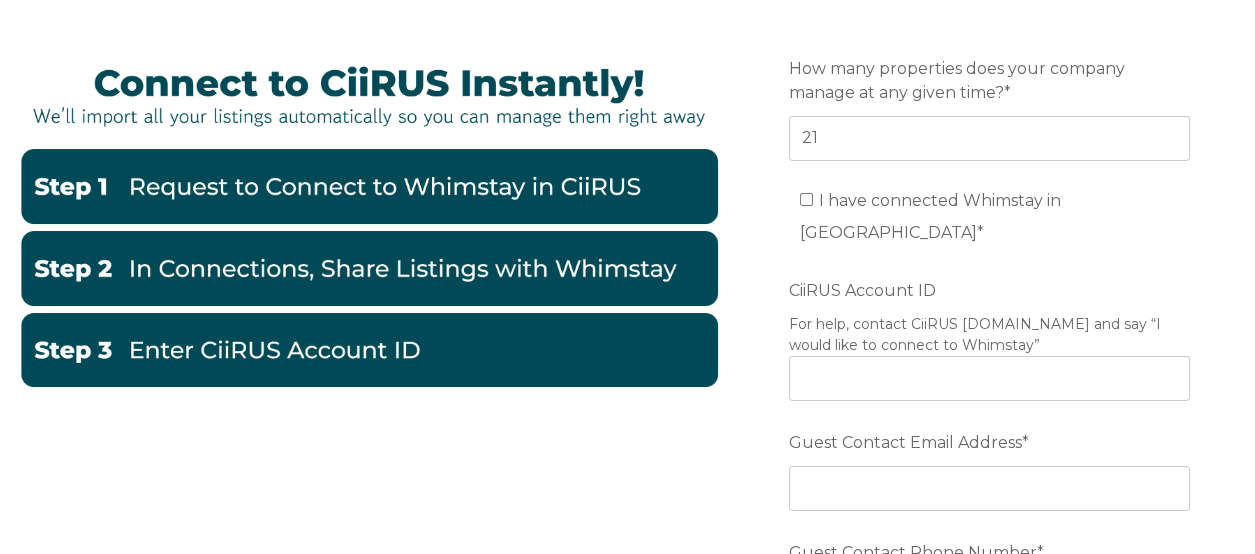 scroll, scrollTop: 200, scrollLeft: 0, axis: vertical 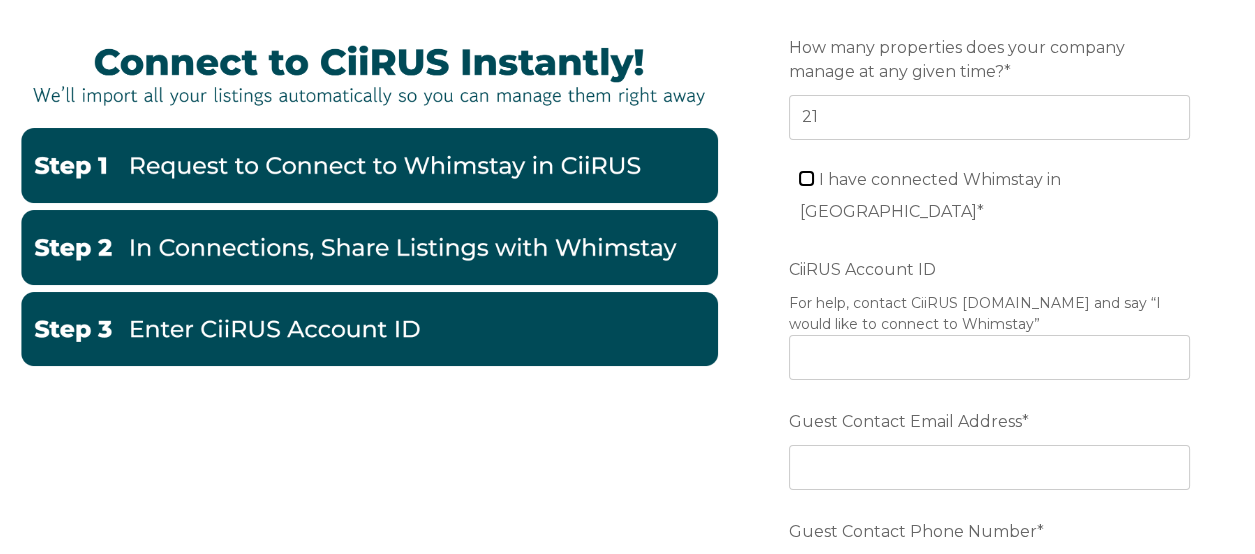 click on "I have connected Whimstay in CiiRUS *" at bounding box center (806, 178) 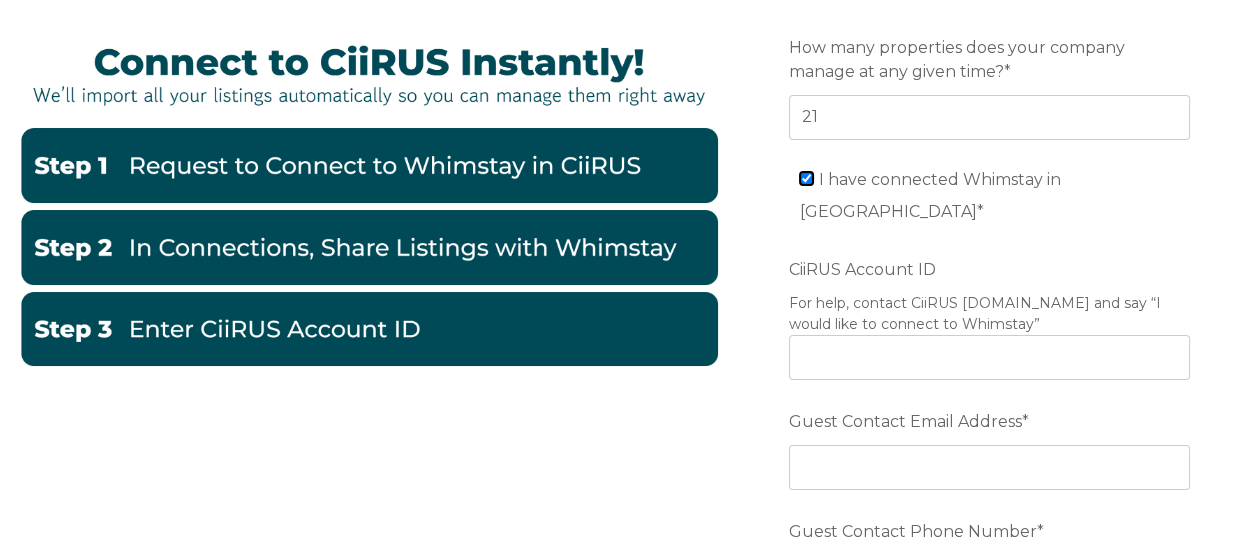 checkbox on "true" 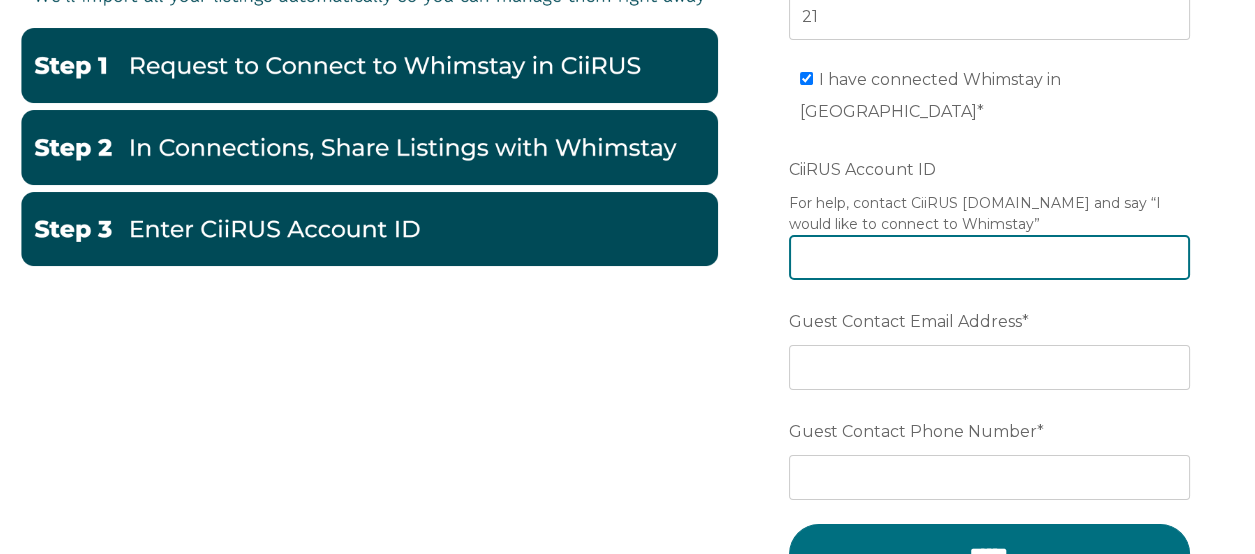 click on "CiiRUS Account ID" at bounding box center (989, 257) 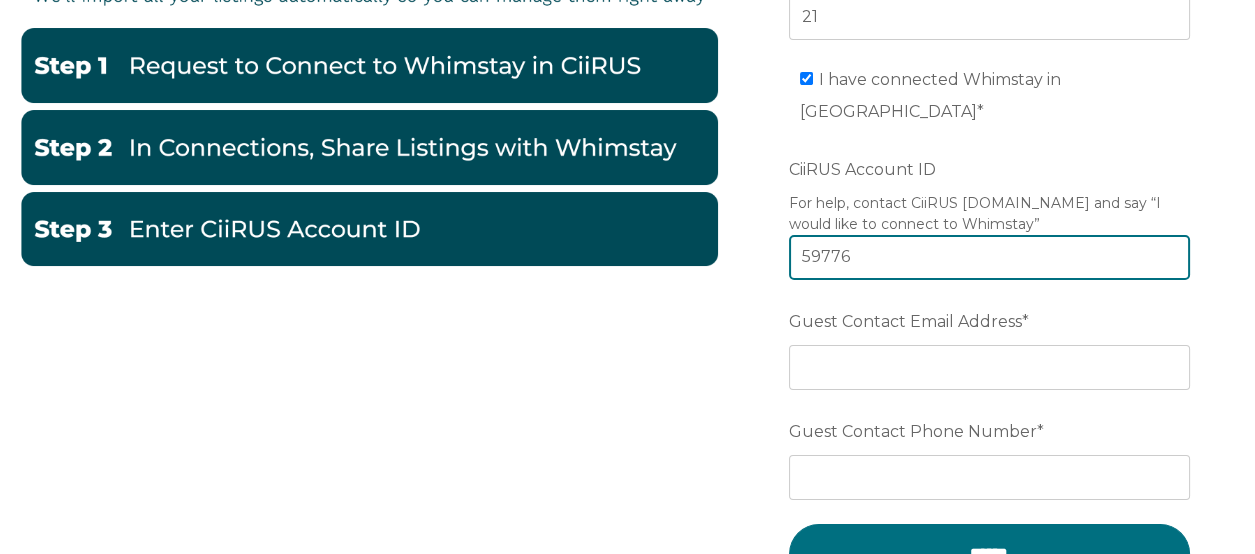 type on "59776" 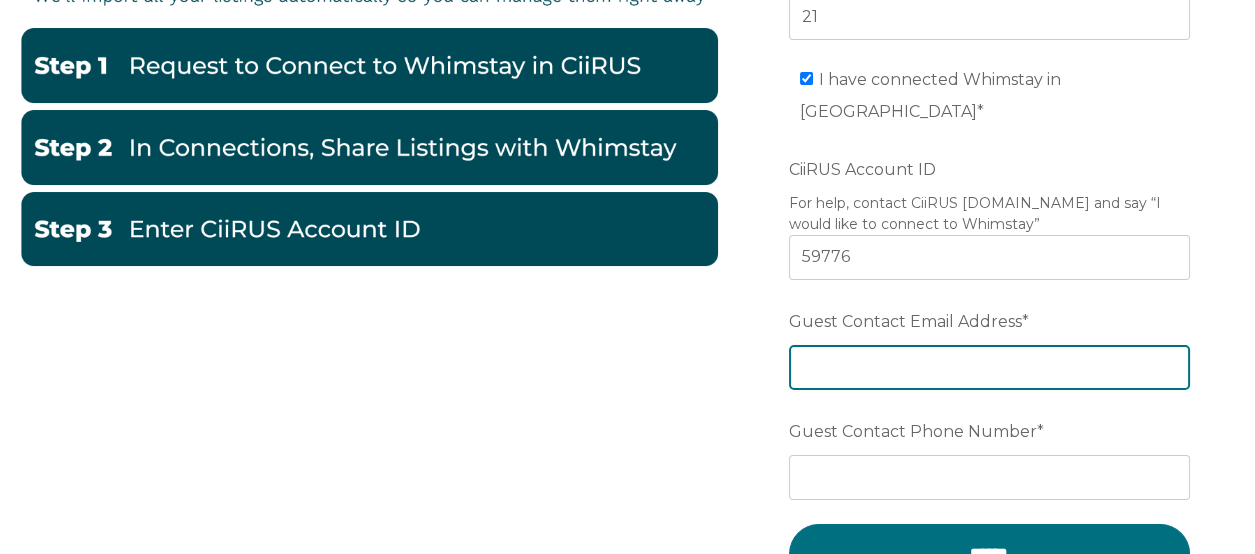 click on "Guest Contact Email Address *" at bounding box center [989, 367] 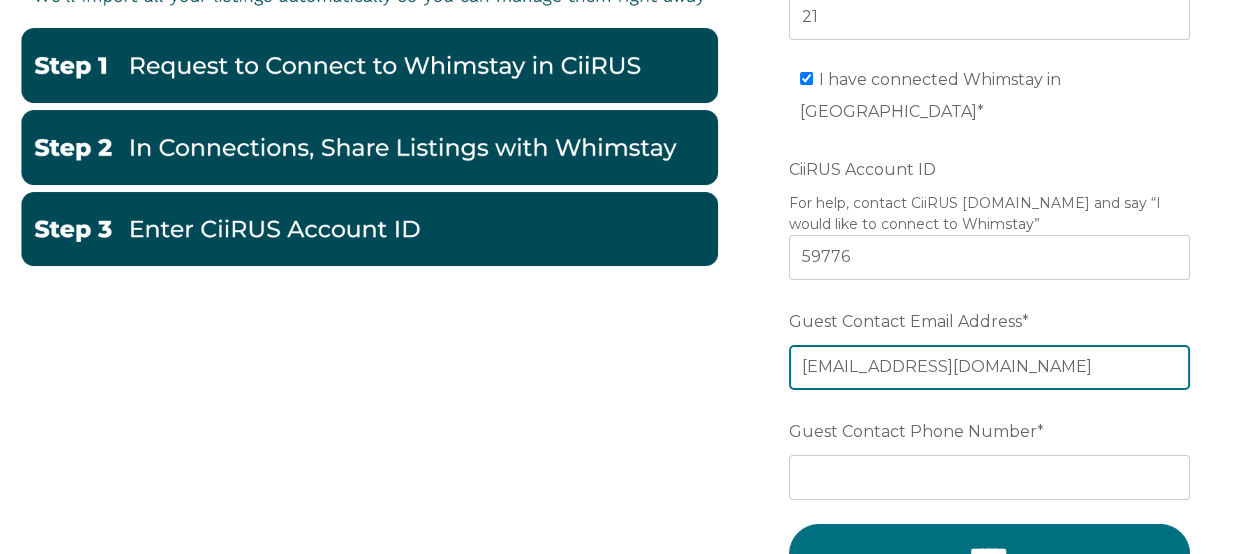 type on "[EMAIL_ADDRESS][DOMAIN_NAME]" 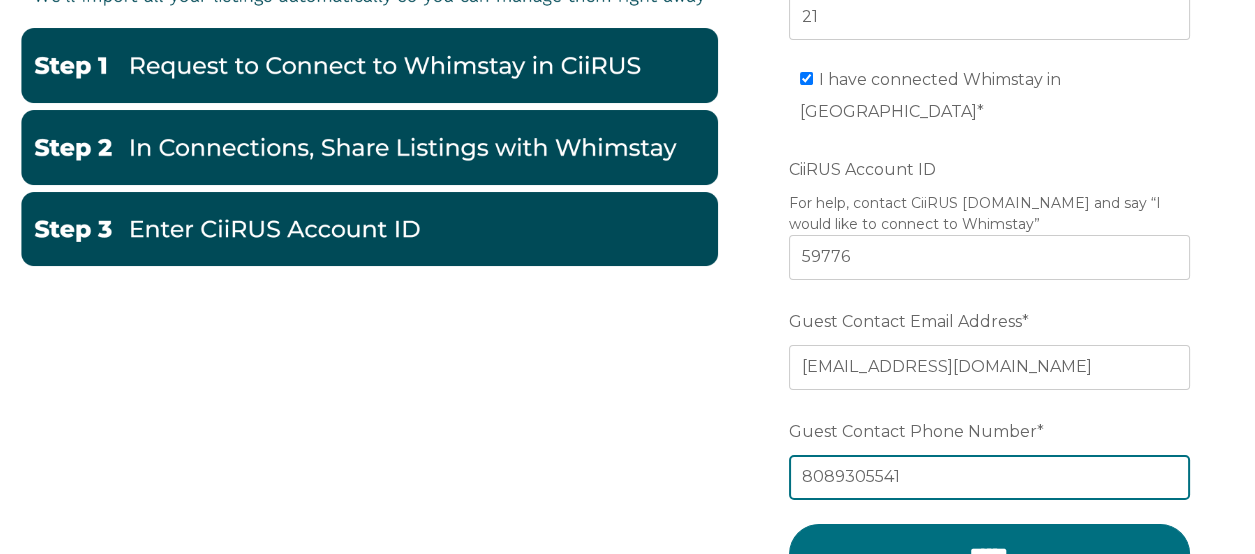 type on "8089305541" 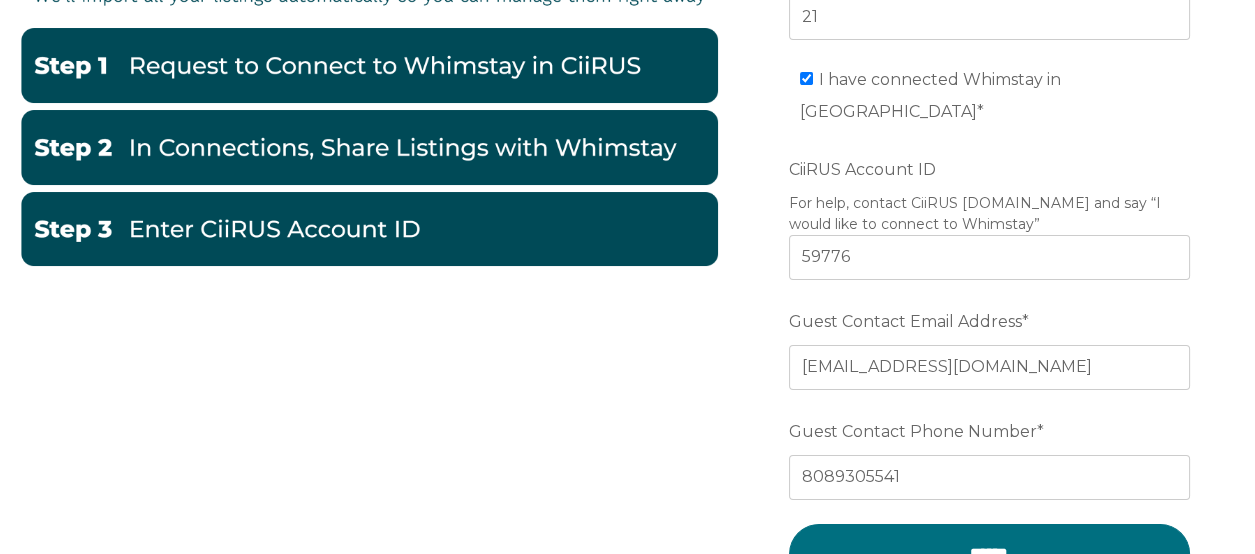 click on "Email Preferred language SDR How many properties does your company manage at any given time? * 21 I have connected Whimstay in CiiRUS * CiiRUS Account ID For help, contact CiiRUS [DOMAIN_NAME] and say “I would like to connect to Whimstay” 59776 Guest Contact Email Address * [EMAIL_ADDRESS][DOMAIN_NAME] Guest Contact Phone Number * [PHONE_NUMBER] ******" at bounding box center (627, 269) 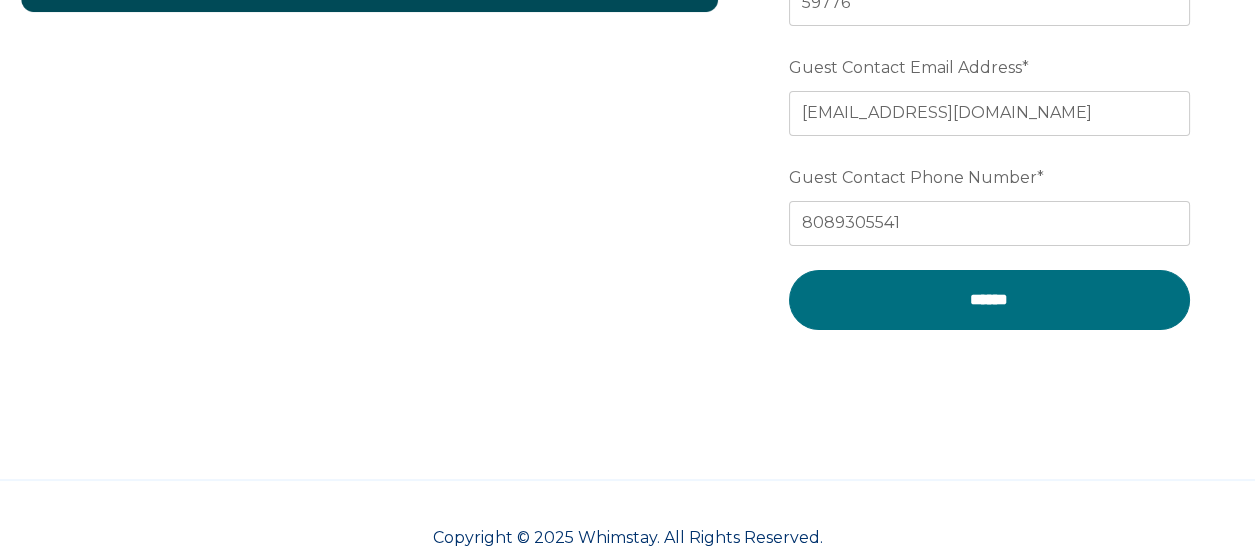 scroll, scrollTop: 561, scrollLeft: 0, axis: vertical 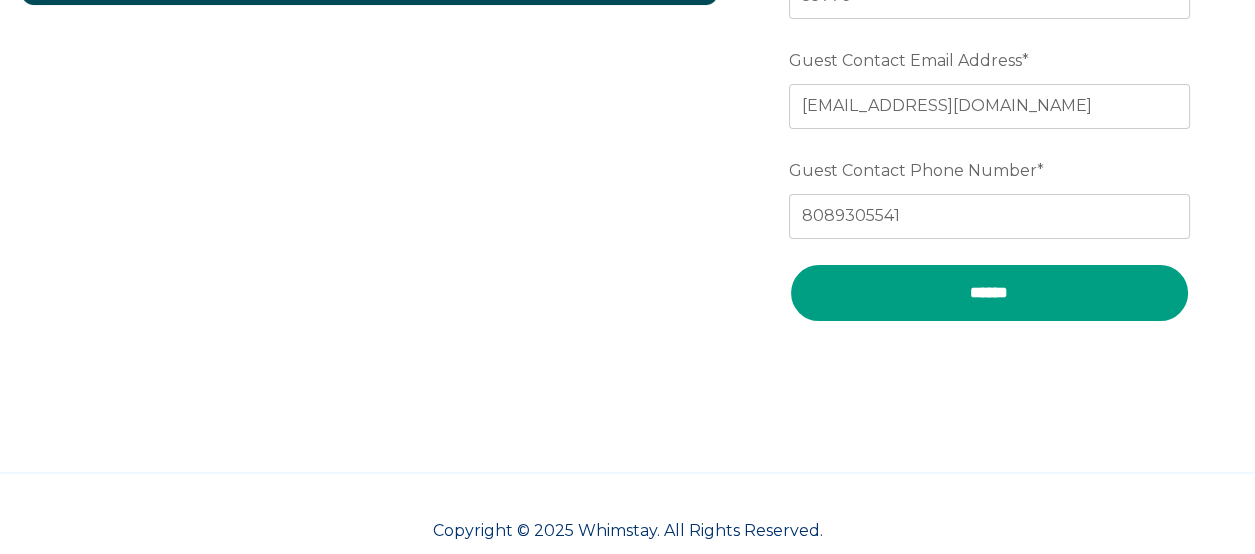 click on "******" at bounding box center [989, 293] 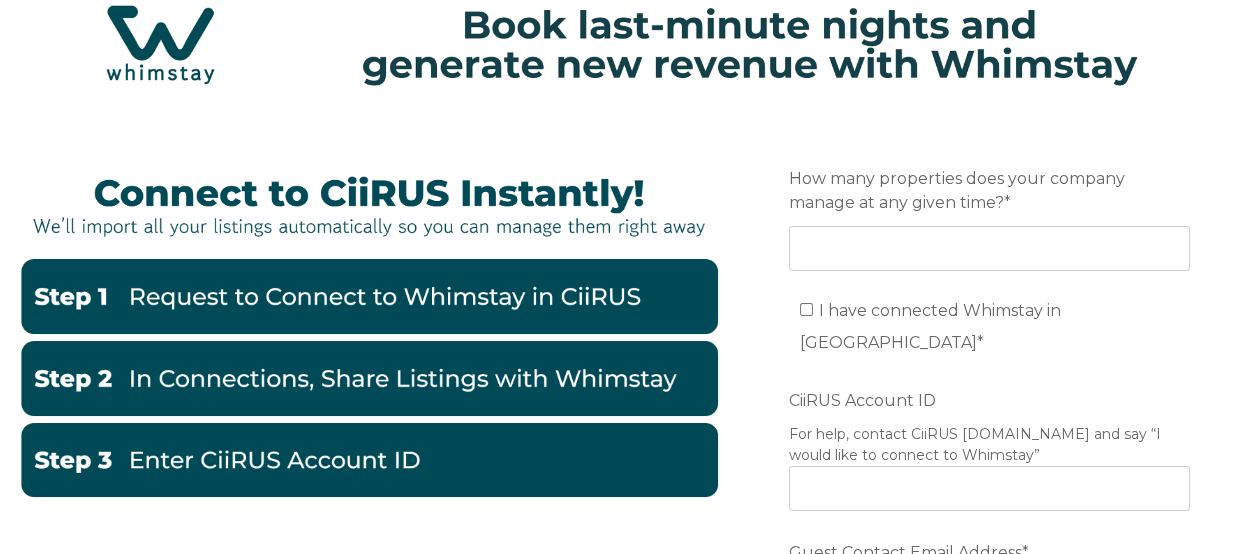 scroll, scrollTop: 99, scrollLeft: 0, axis: vertical 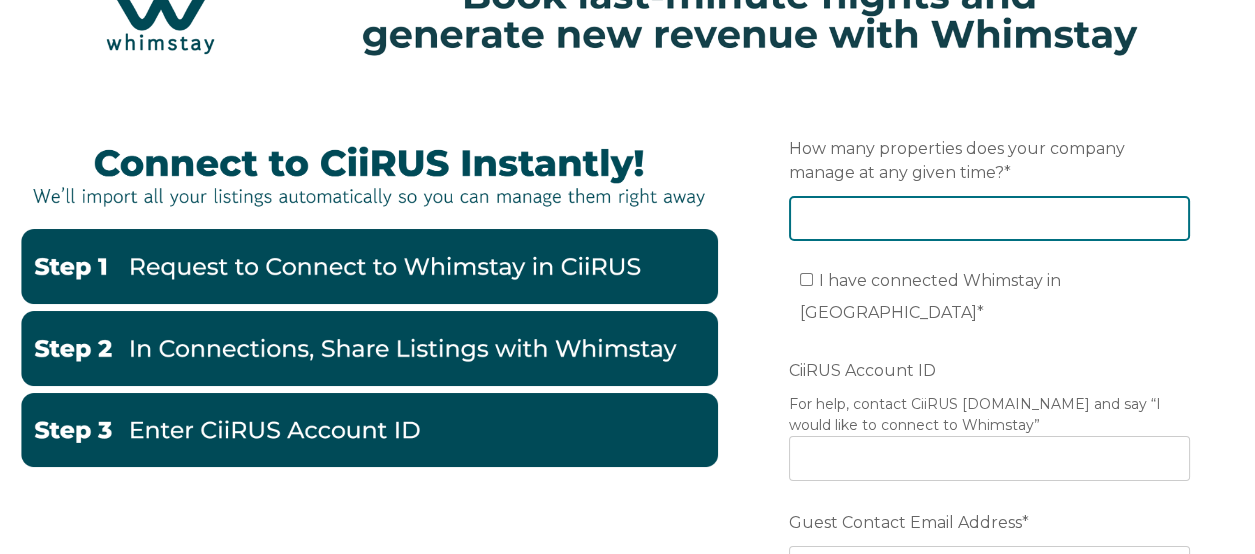 click on "How many properties does your company manage at any given time? *" at bounding box center [989, 218] 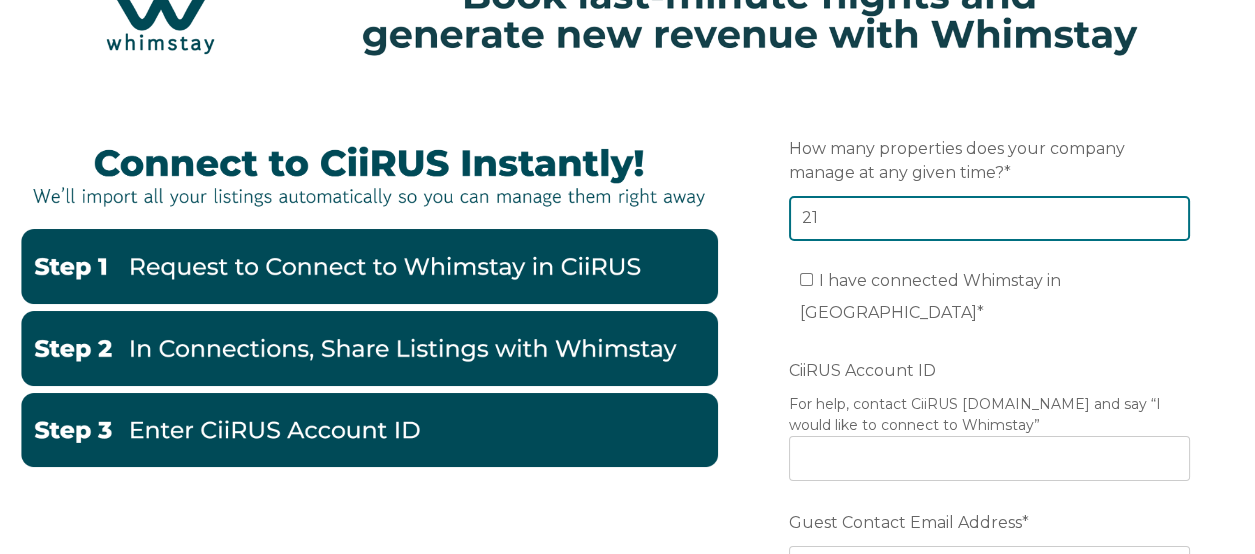 type on "21" 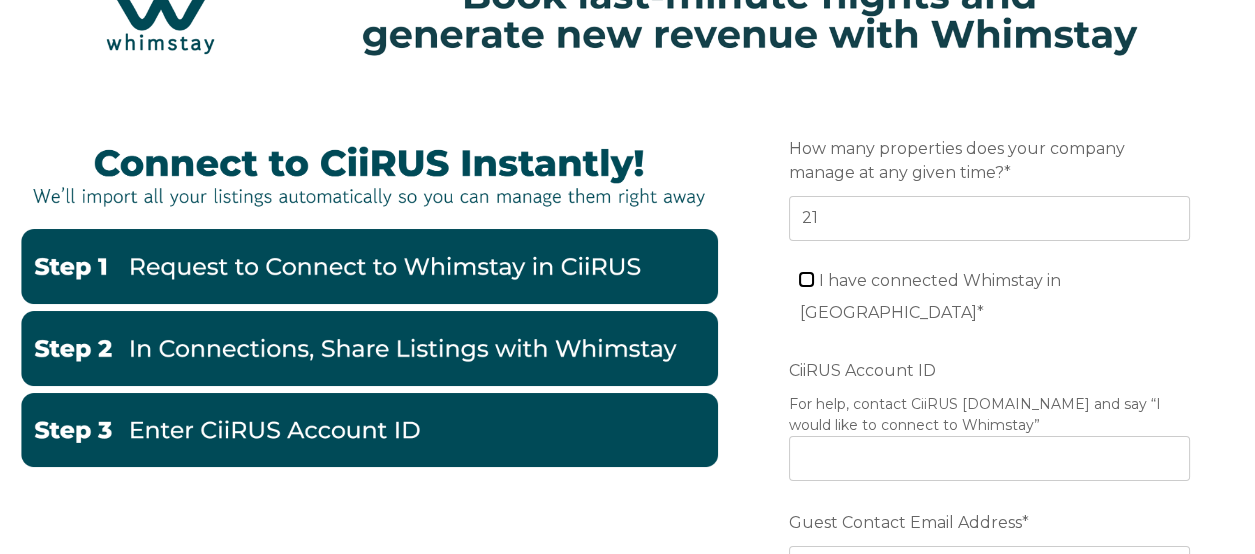 click on "I have connected Whimstay in CiiRUS *" at bounding box center [806, 279] 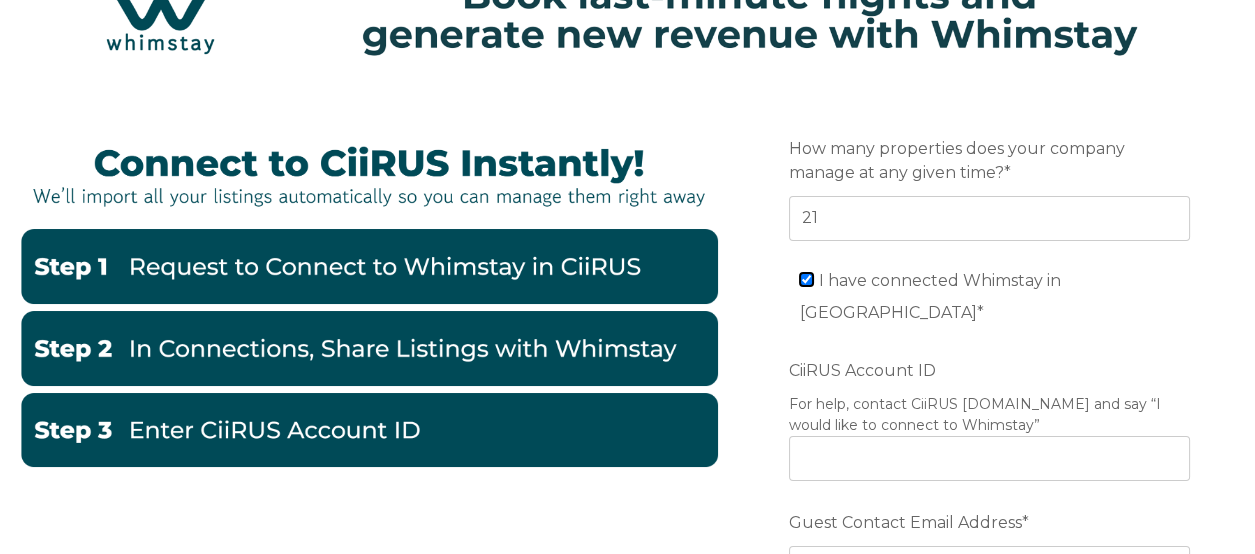 click on "I have connected Whimstay in CiiRUS *" at bounding box center (806, 279) 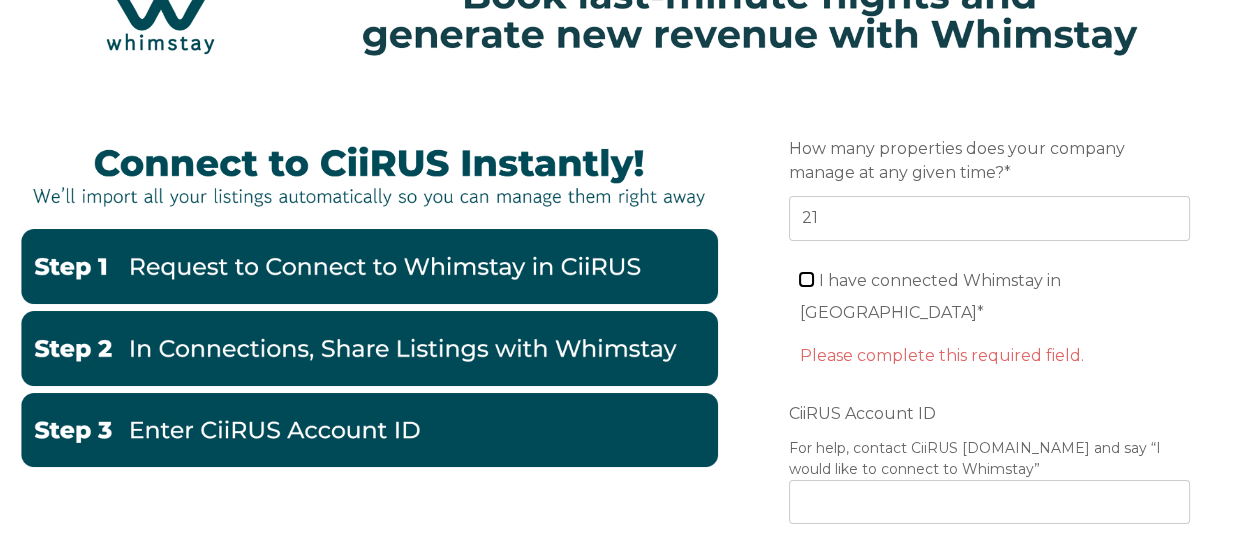 click on "I have connected Whimstay in CiiRUS *" at bounding box center [806, 279] 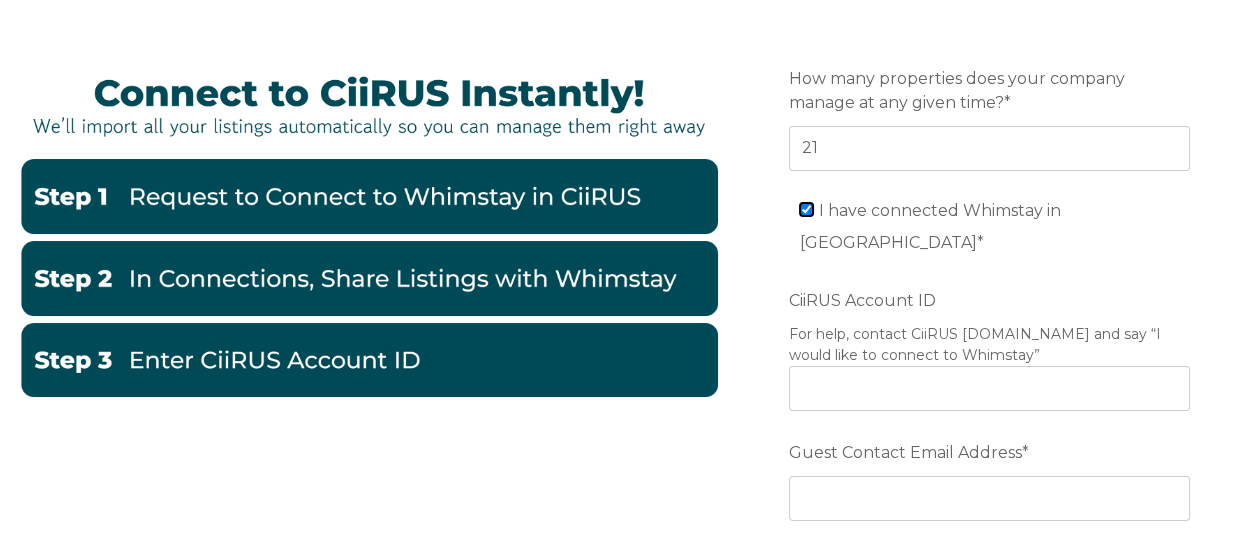 scroll, scrollTop: 200, scrollLeft: 0, axis: vertical 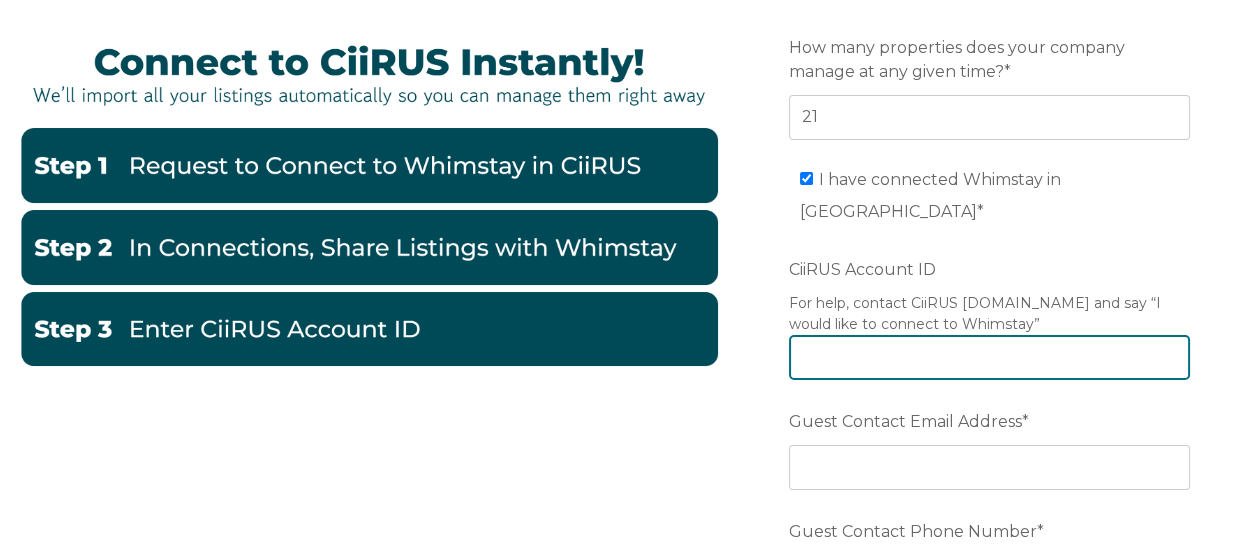 click on "CiiRUS Account ID" at bounding box center (989, 357) 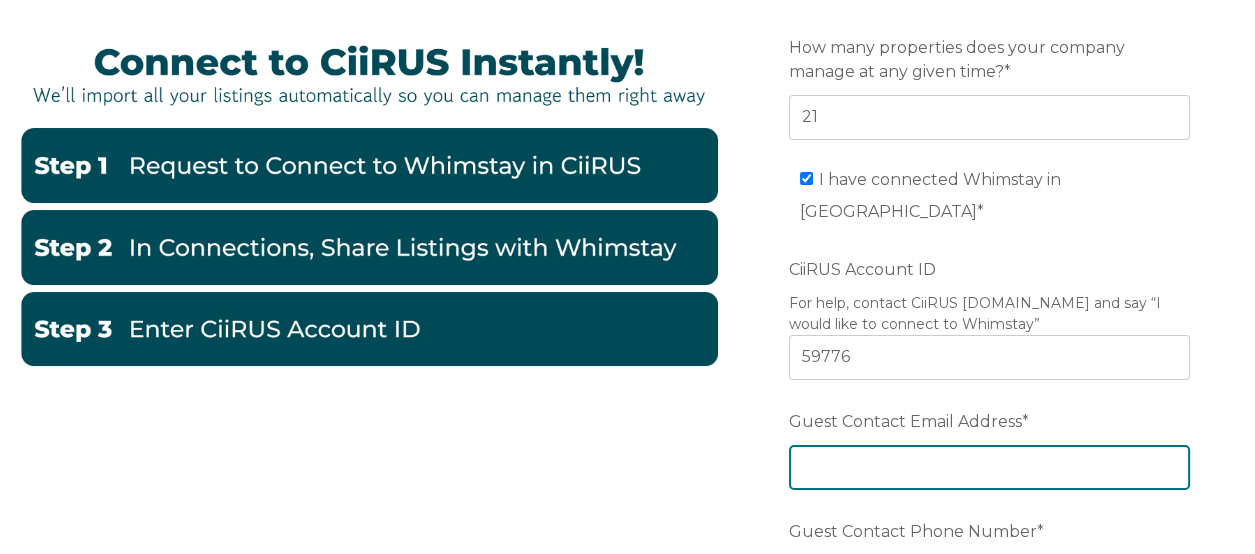 click on "Guest Contact Email Address *" at bounding box center [989, 467] 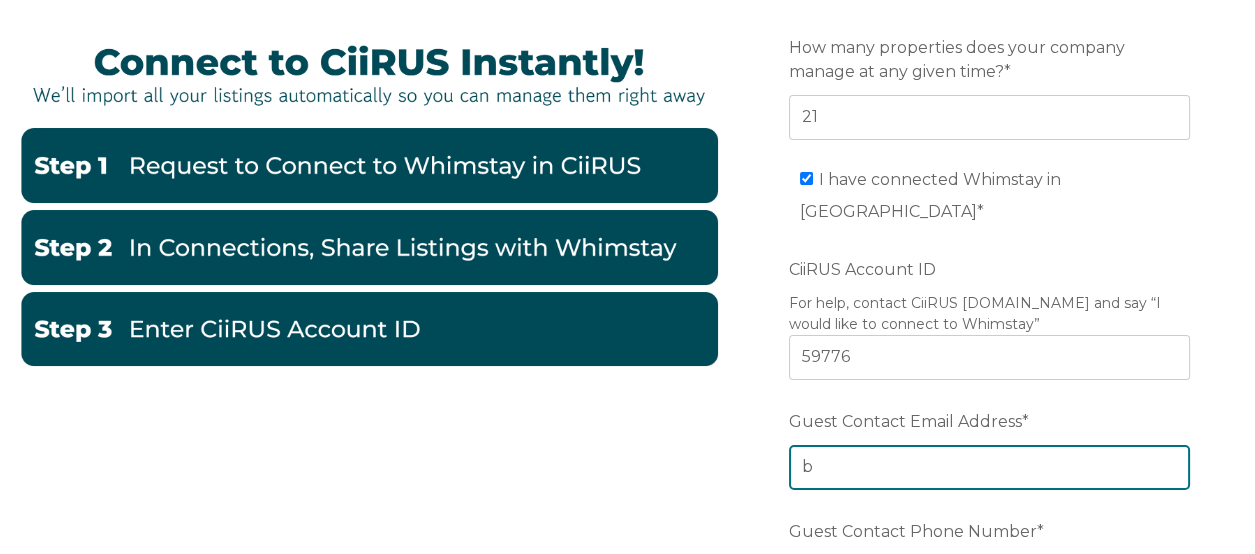 type on "[EMAIL_ADDRESS][DOMAIN_NAME]" 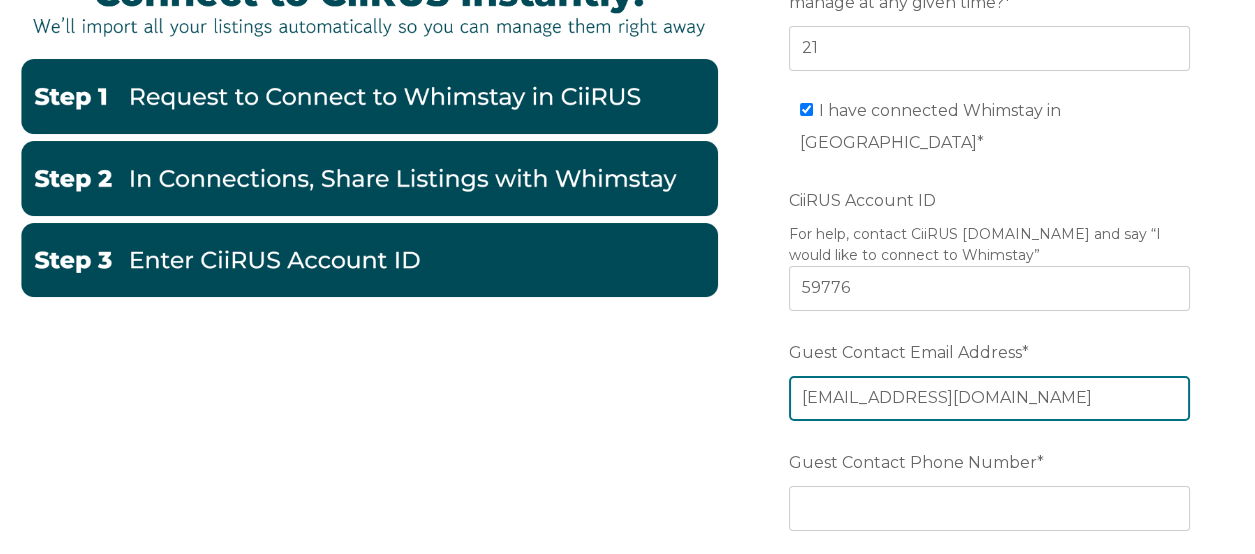 scroll, scrollTop: 300, scrollLeft: 0, axis: vertical 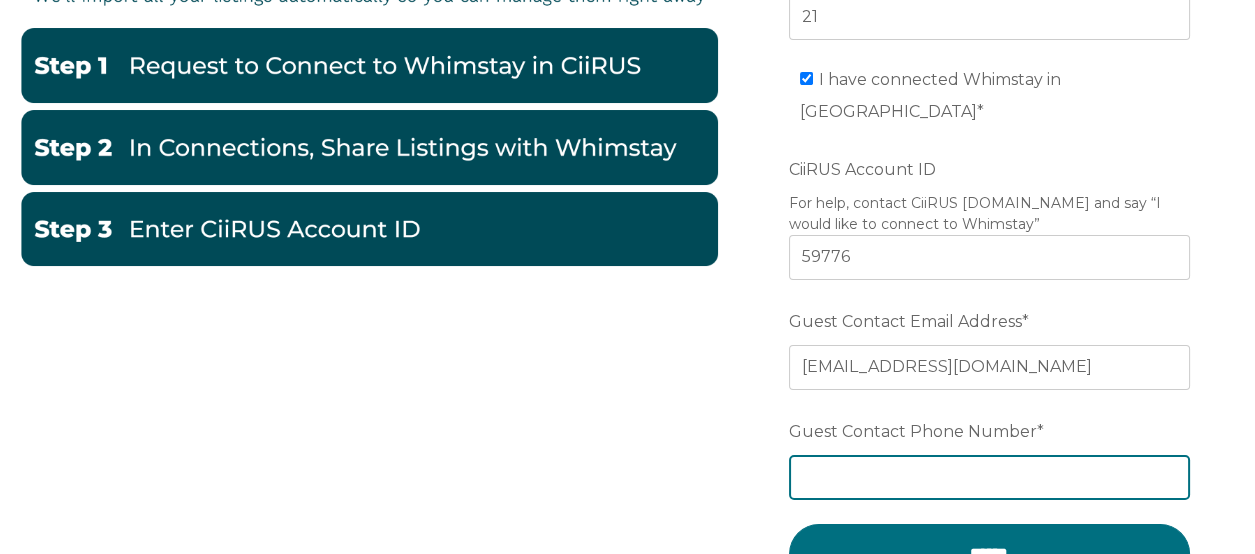 click on "Guest Contact Phone Number *" at bounding box center (989, 477) 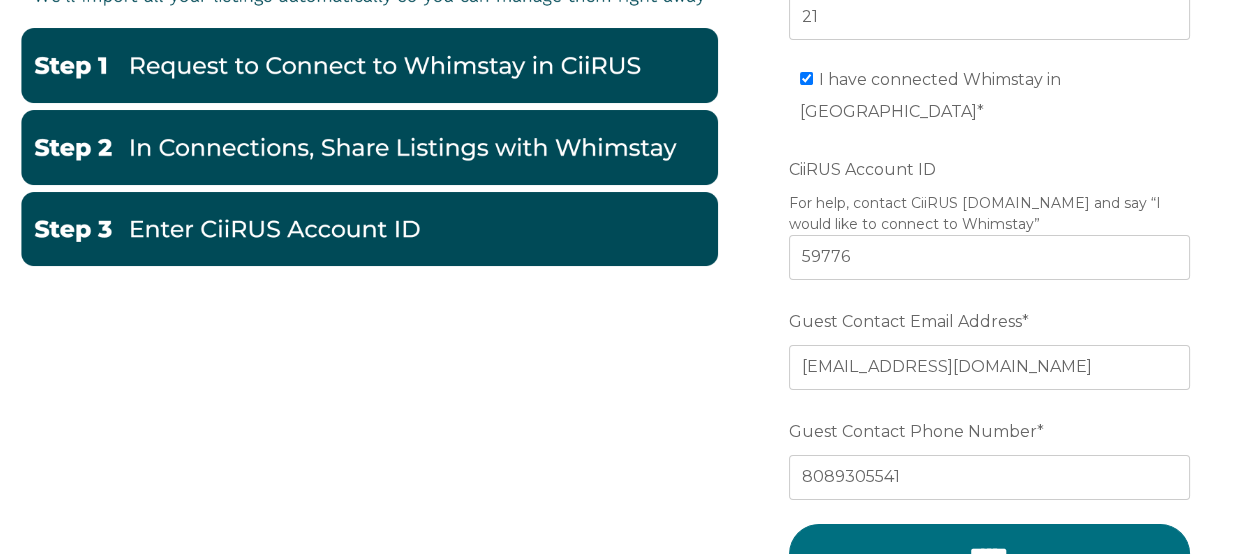 click on "Email Preferred language SDR How many properties does your company manage at any given time? * 21 I have connected Whimstay in CiiRUS * CiiRUS Account ID For help, contact CiiRUS [DOMAIN_NAME] and say “I would like to connect to Whimstay” 59776 Guest Contact Email Address * [EMAIL_ADDRESS][DOMAIN_NAME] Guest Contact Phone Number * [PHONE_NUMBER] ******" at bounding box center (627, 269) 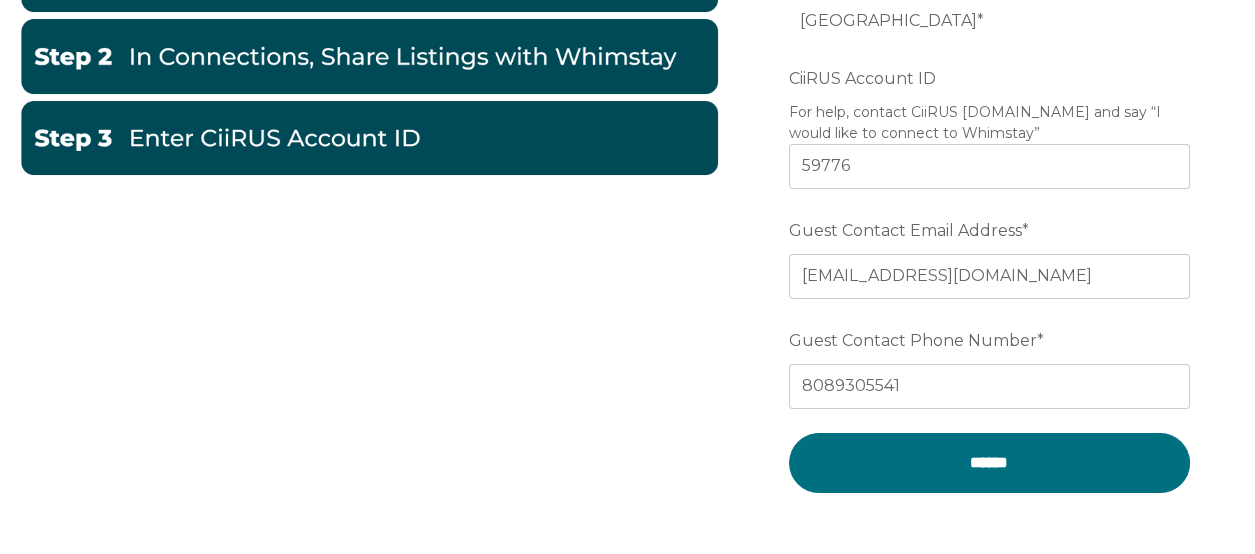 scroll, scrollTop: 499, scrollLeft: 0, axis: vertical 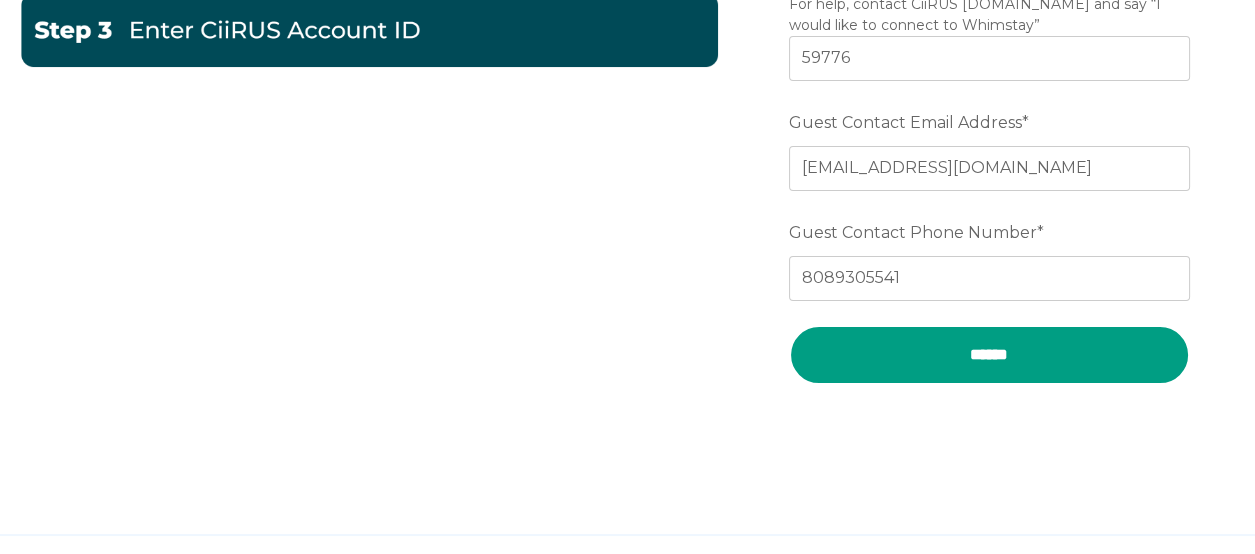 click on "******" at bounding box center [989, 355] 